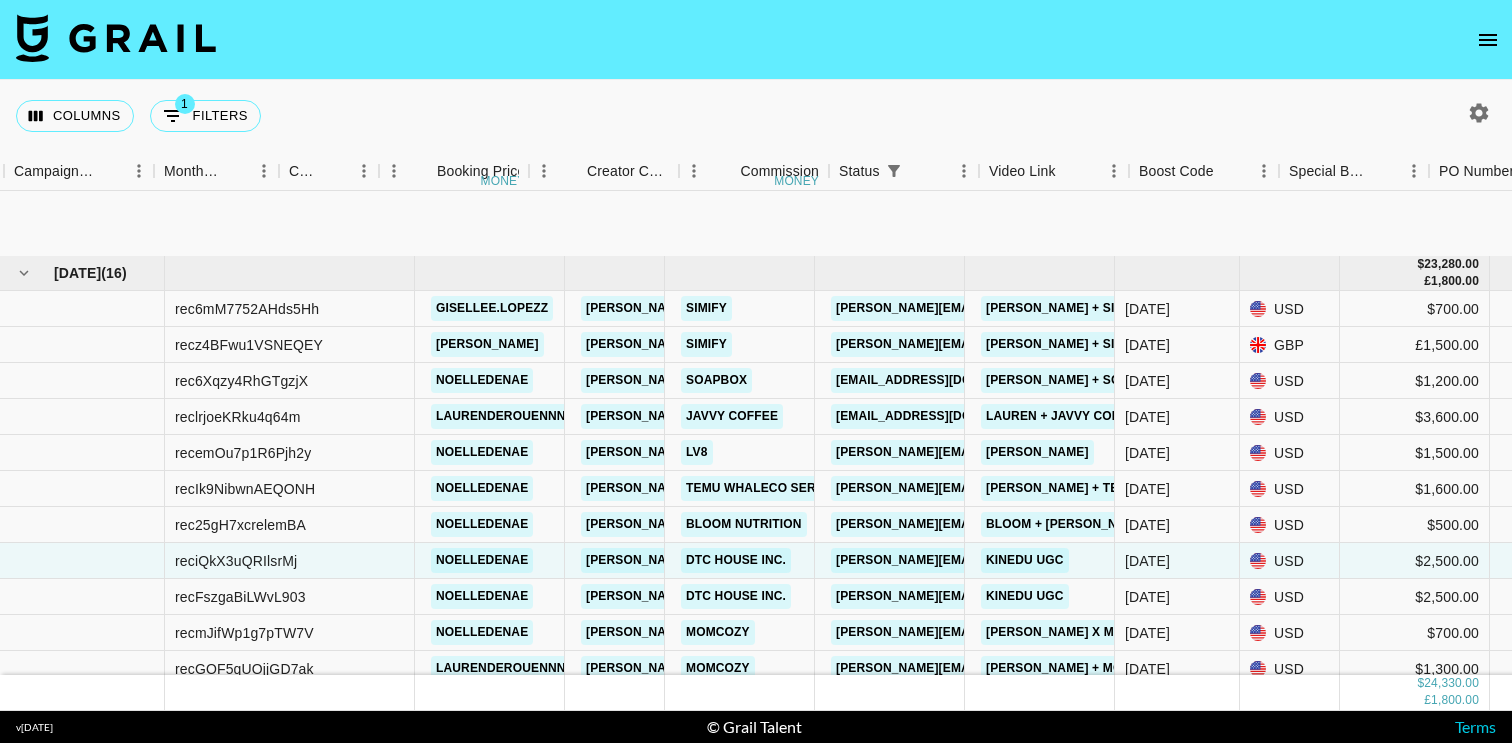 scroll, scrollTop: 0, scrollLeft: 0, axis: both 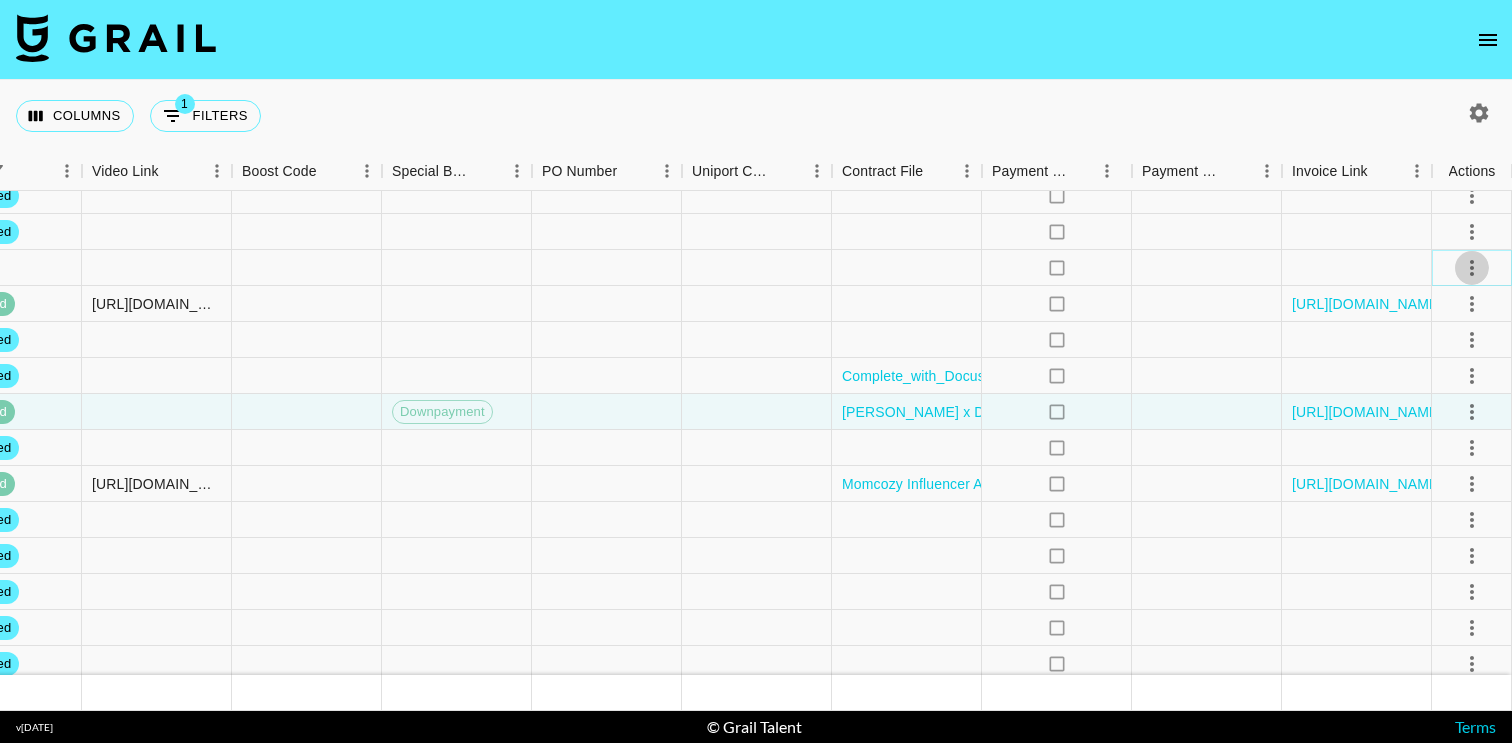 click 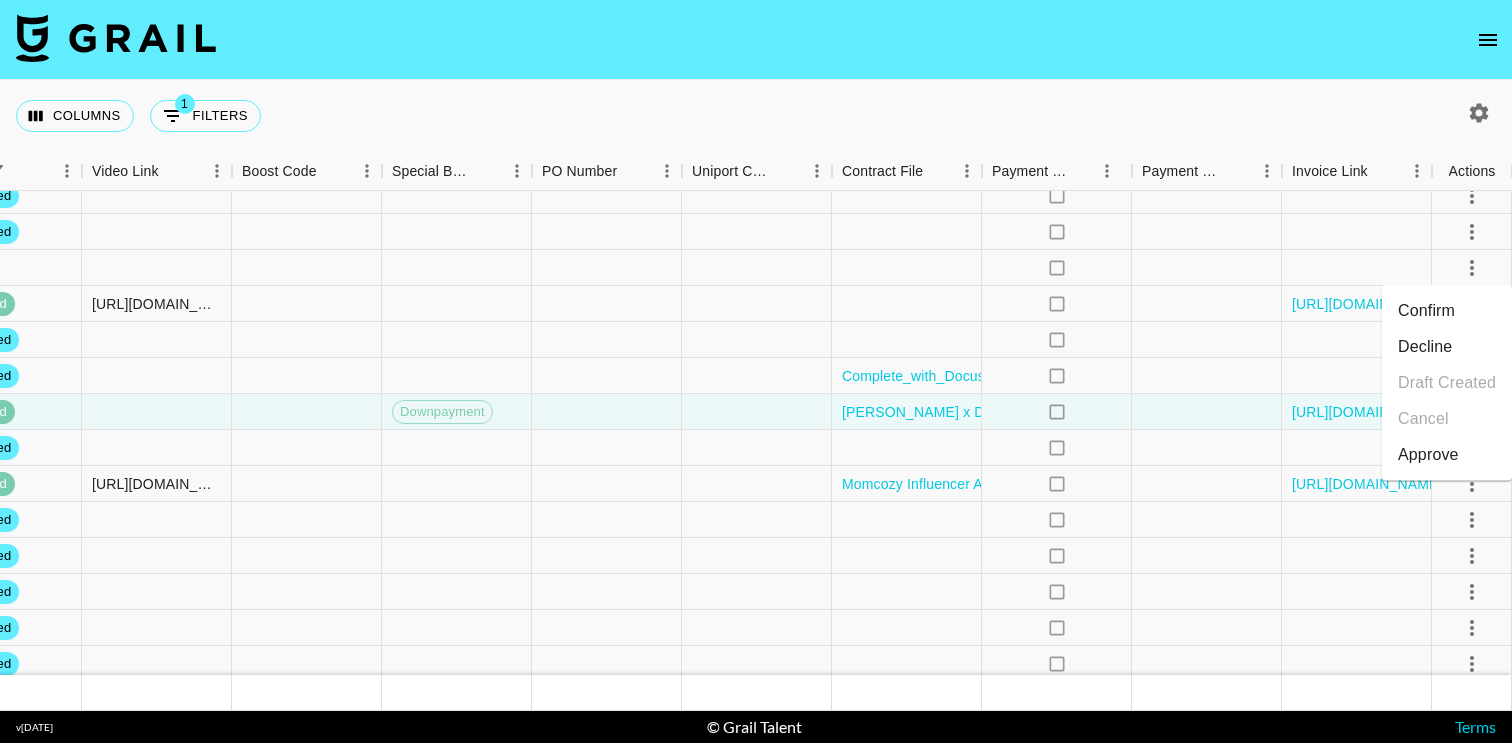 click on "Confirm" at bounding box center [1447, 311] 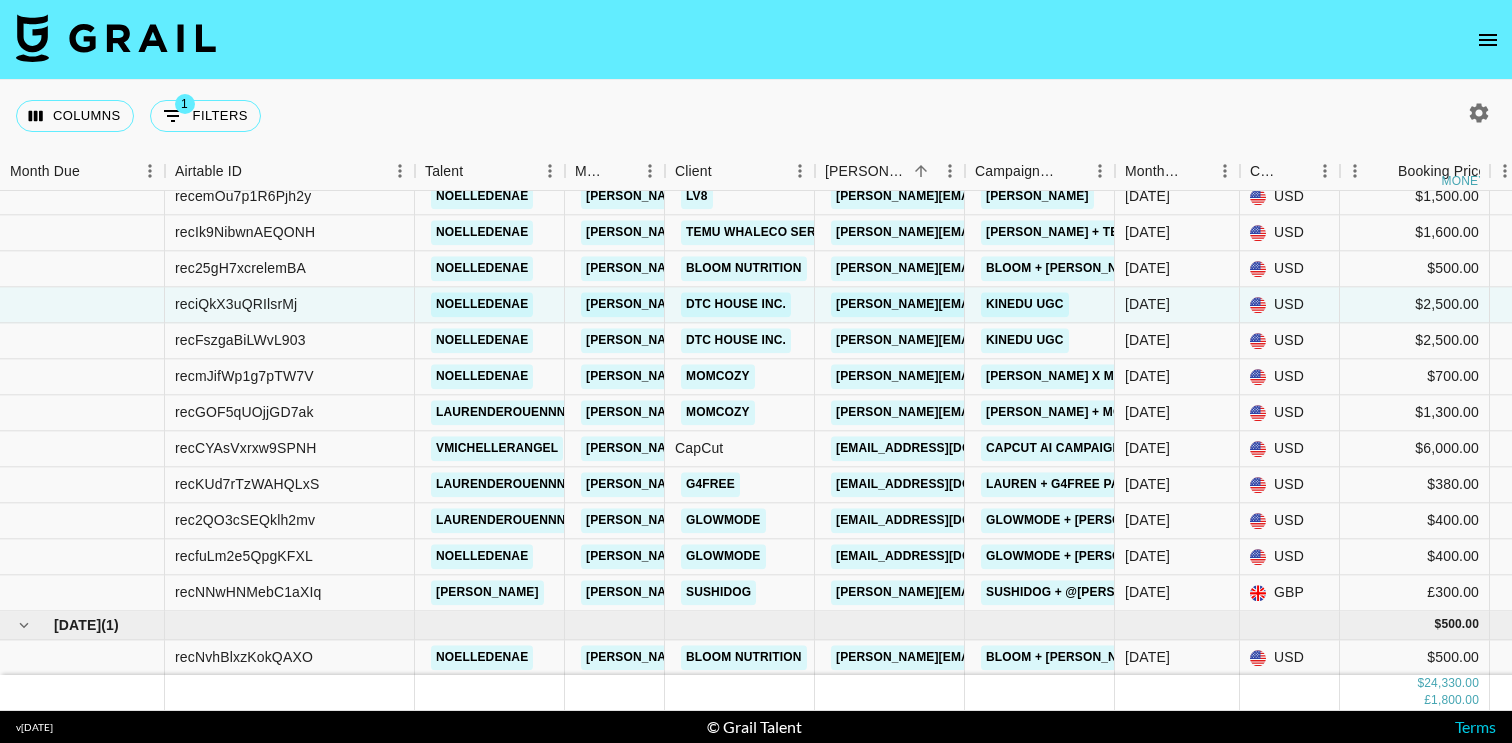 scroll, scrollTop: 0, scrollLeft: 0, axis: both 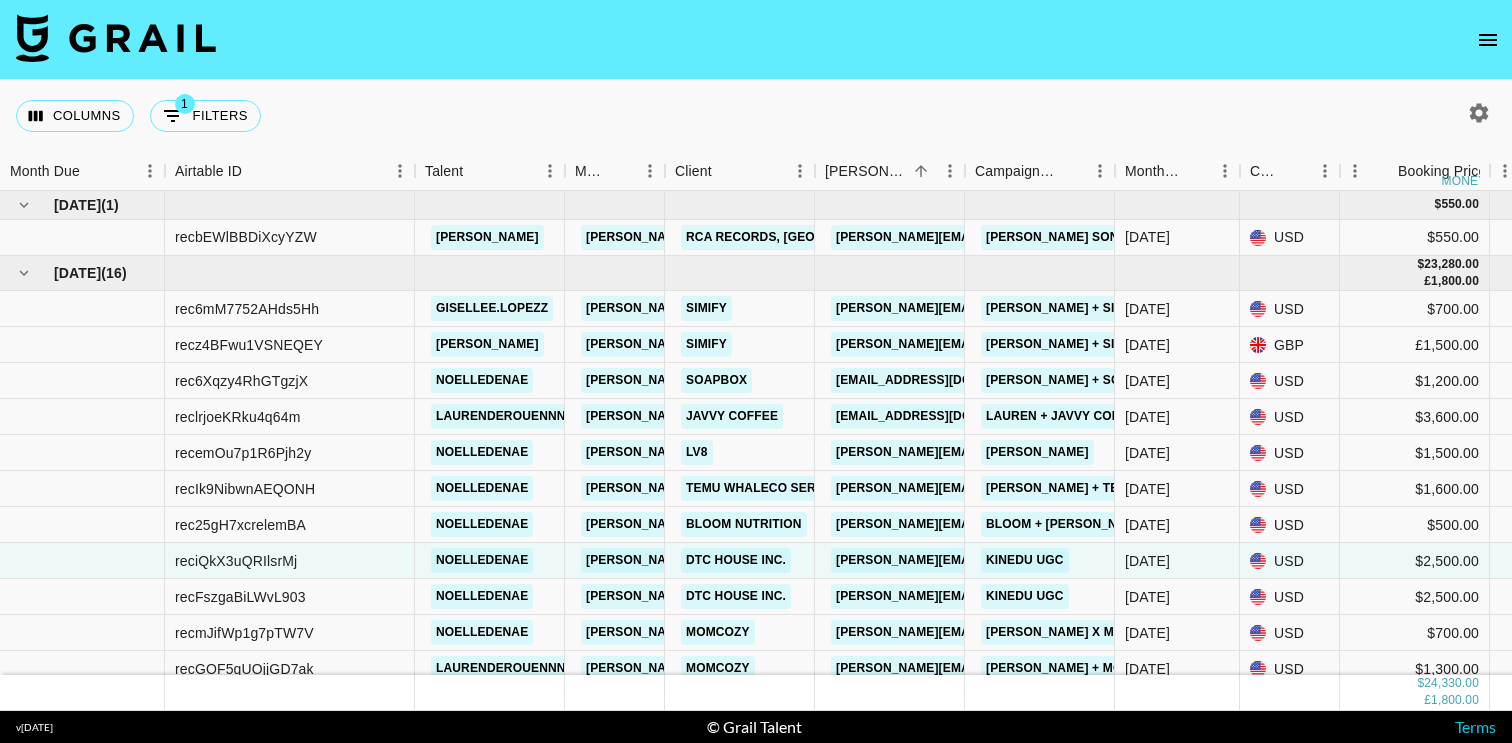click 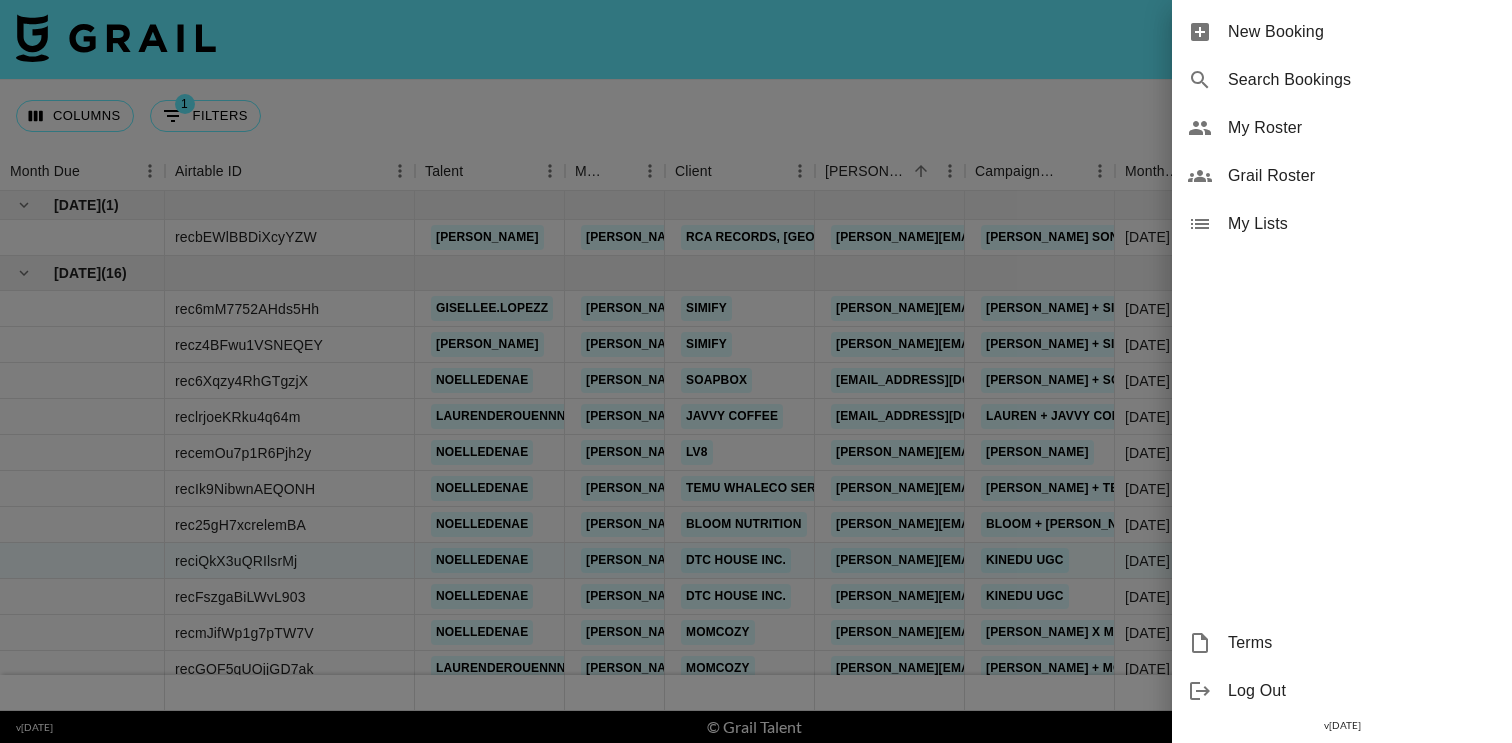 click on "My Roster" at bounding box center [1362, 128] 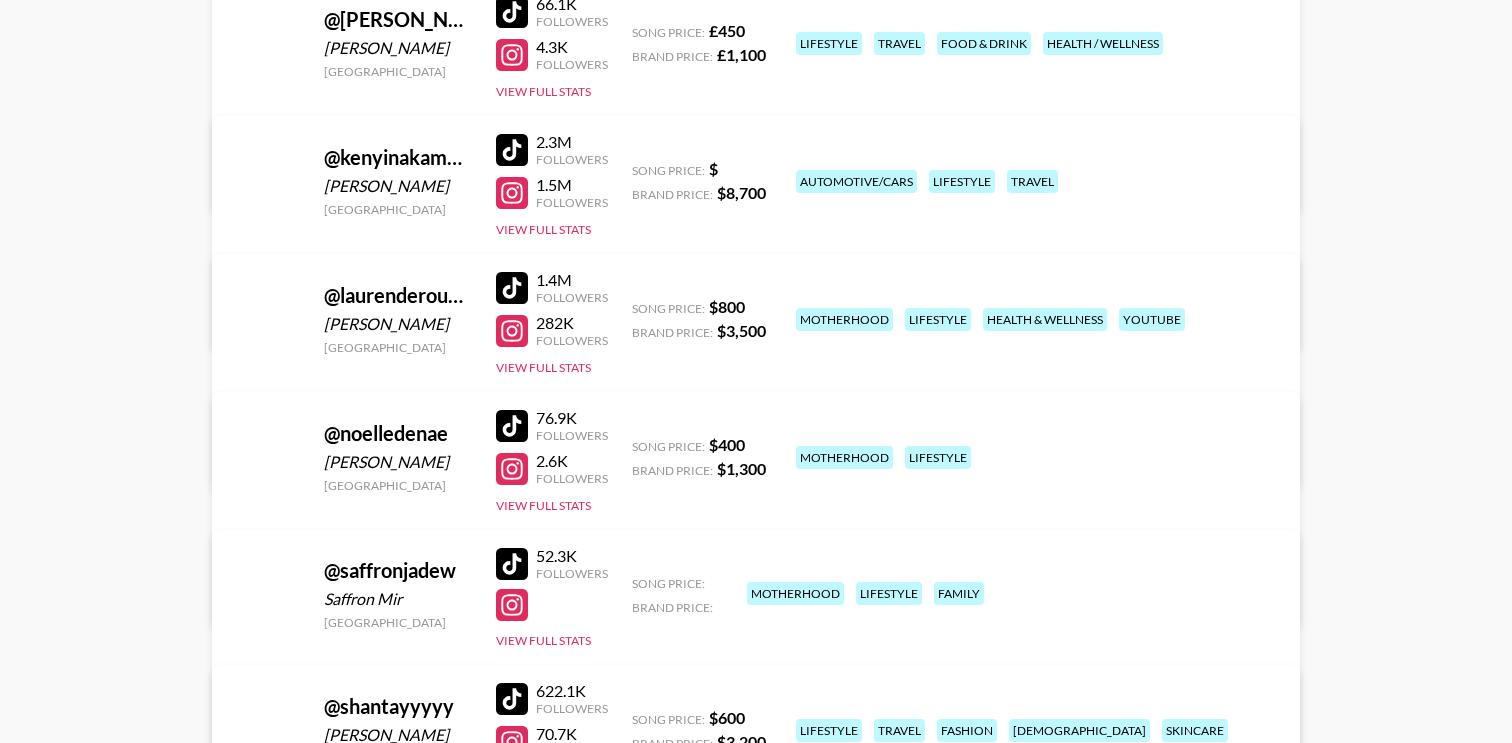 scroll, scrollTop: 1339, scrollLeft: 0, axis: vertical 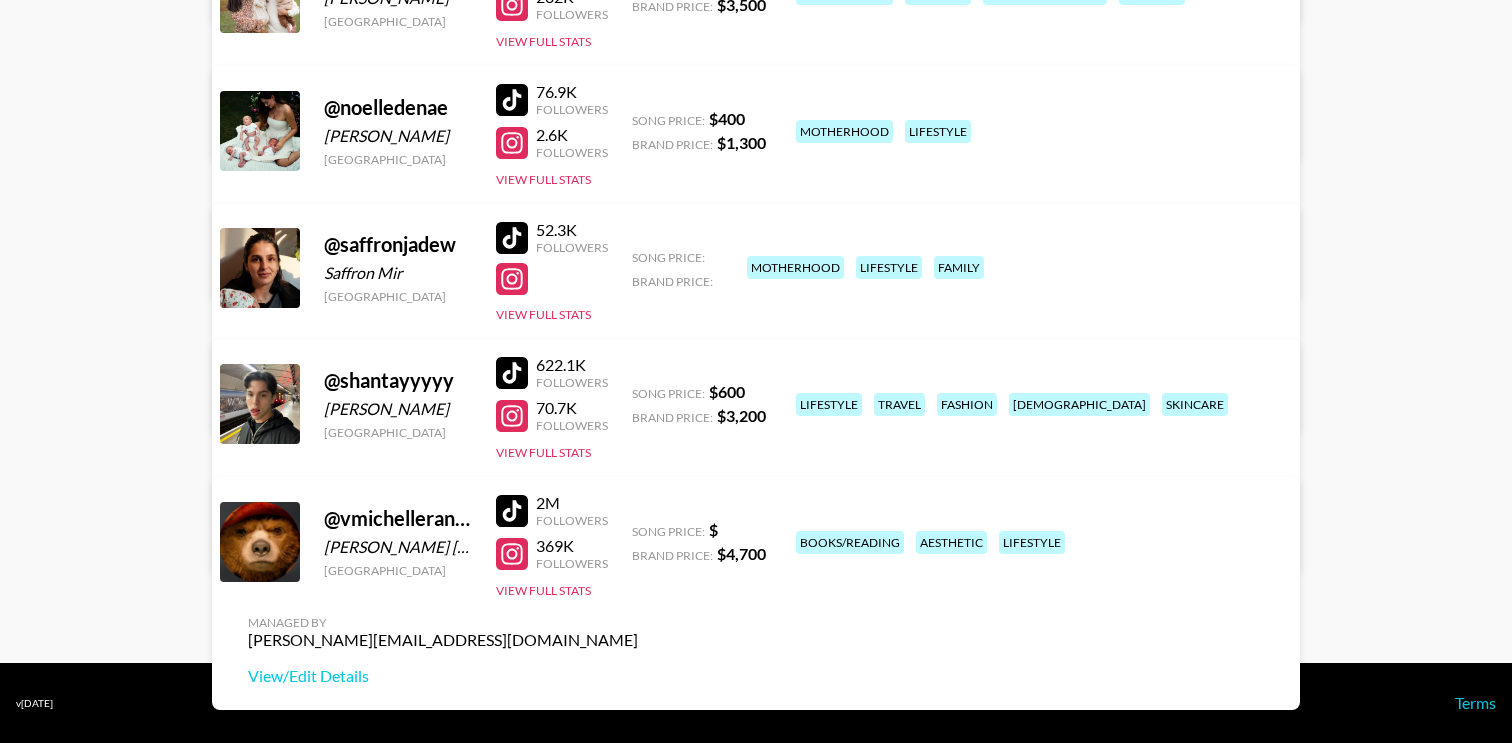 click on "View/Edit Details" at bounding box center [443, 400] 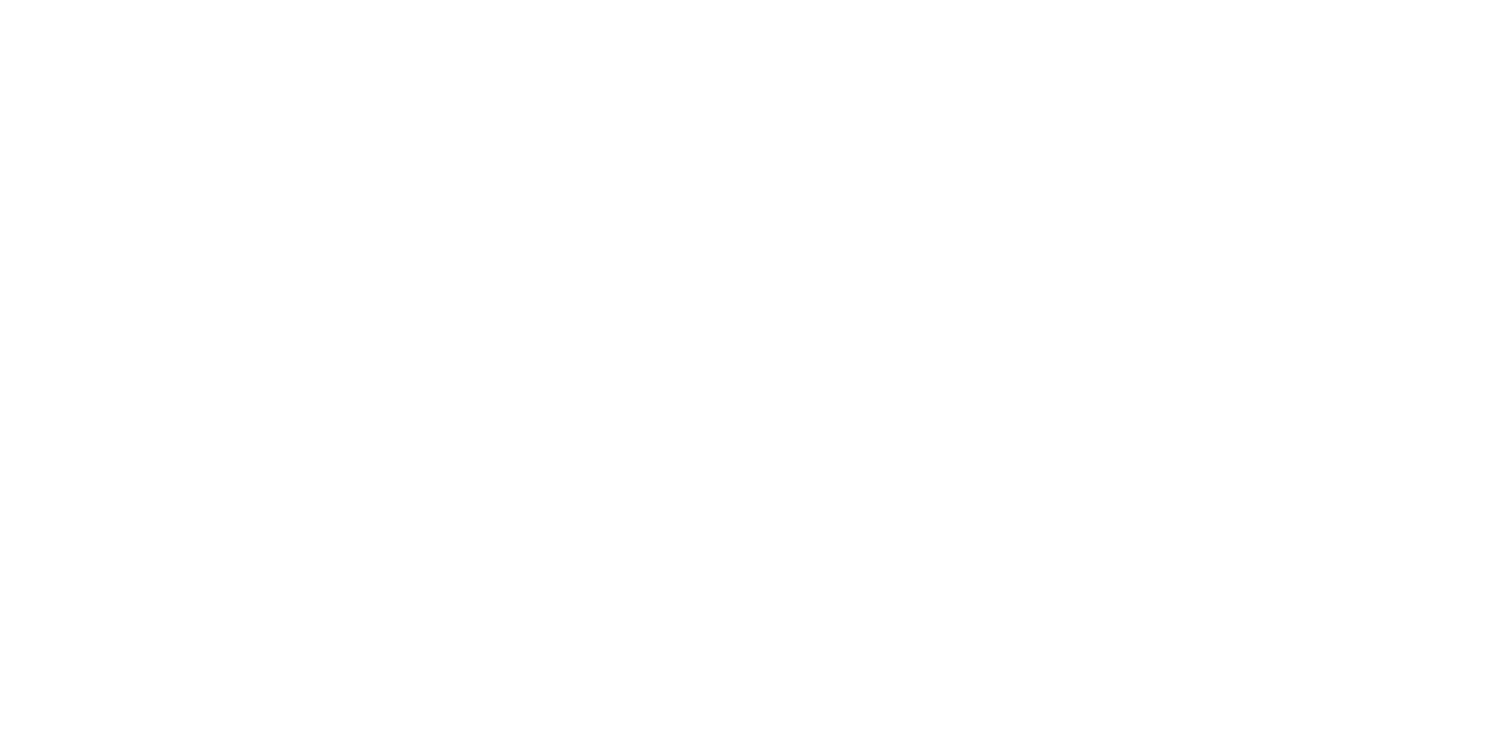 scroll, scrollTop: 0, scrollLeft: 0, axis: both 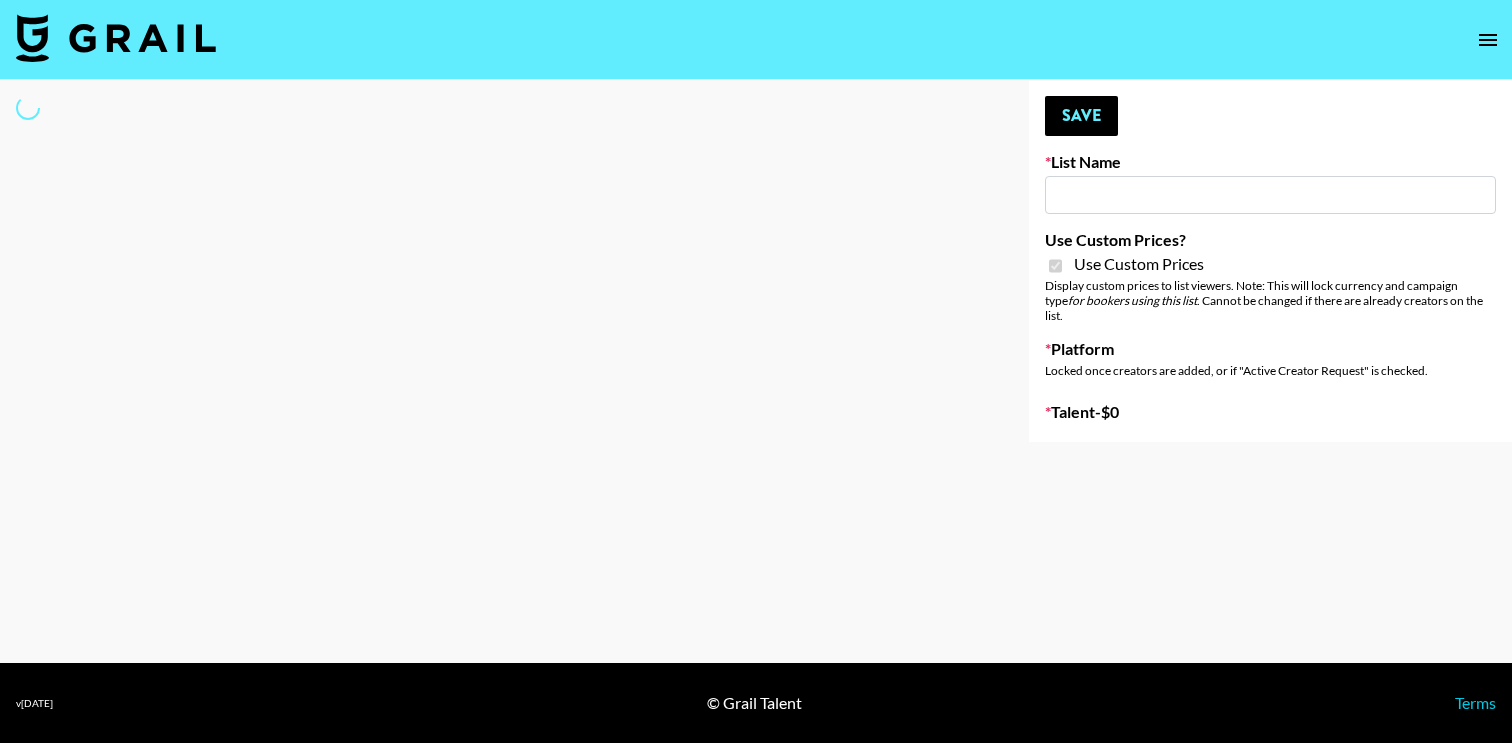 type on "Simple App 18/07" 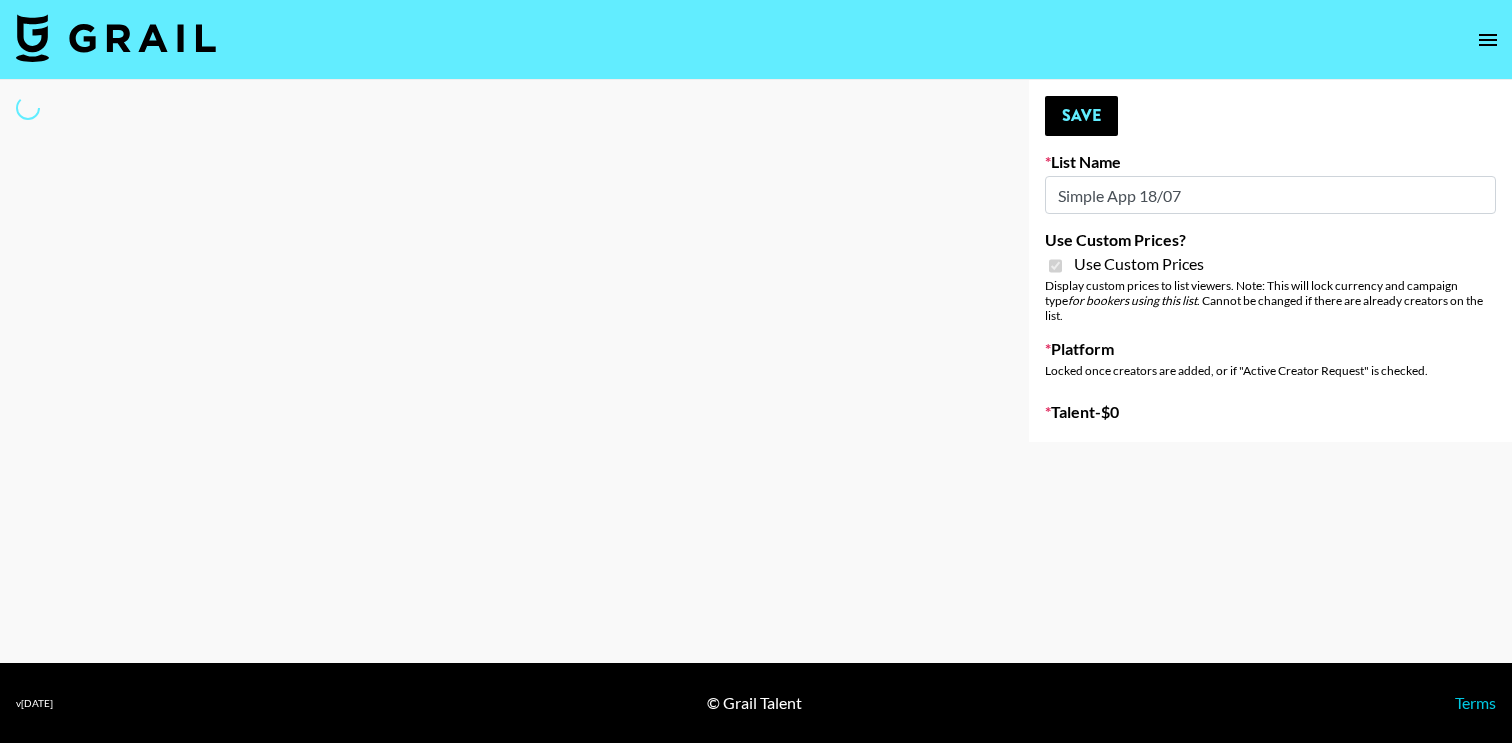 select on "Brand" 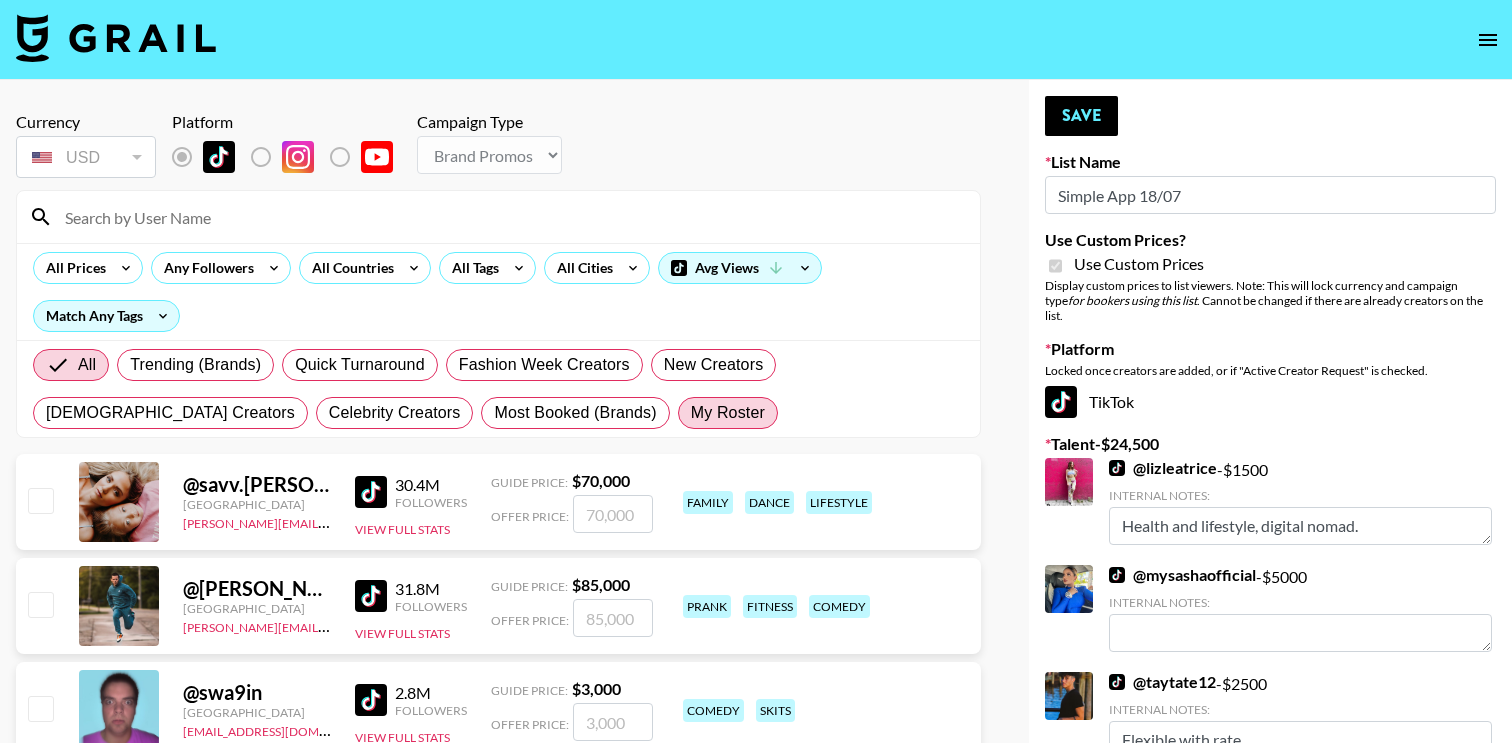 click on "My Roster" at bounding box center (728, 413) 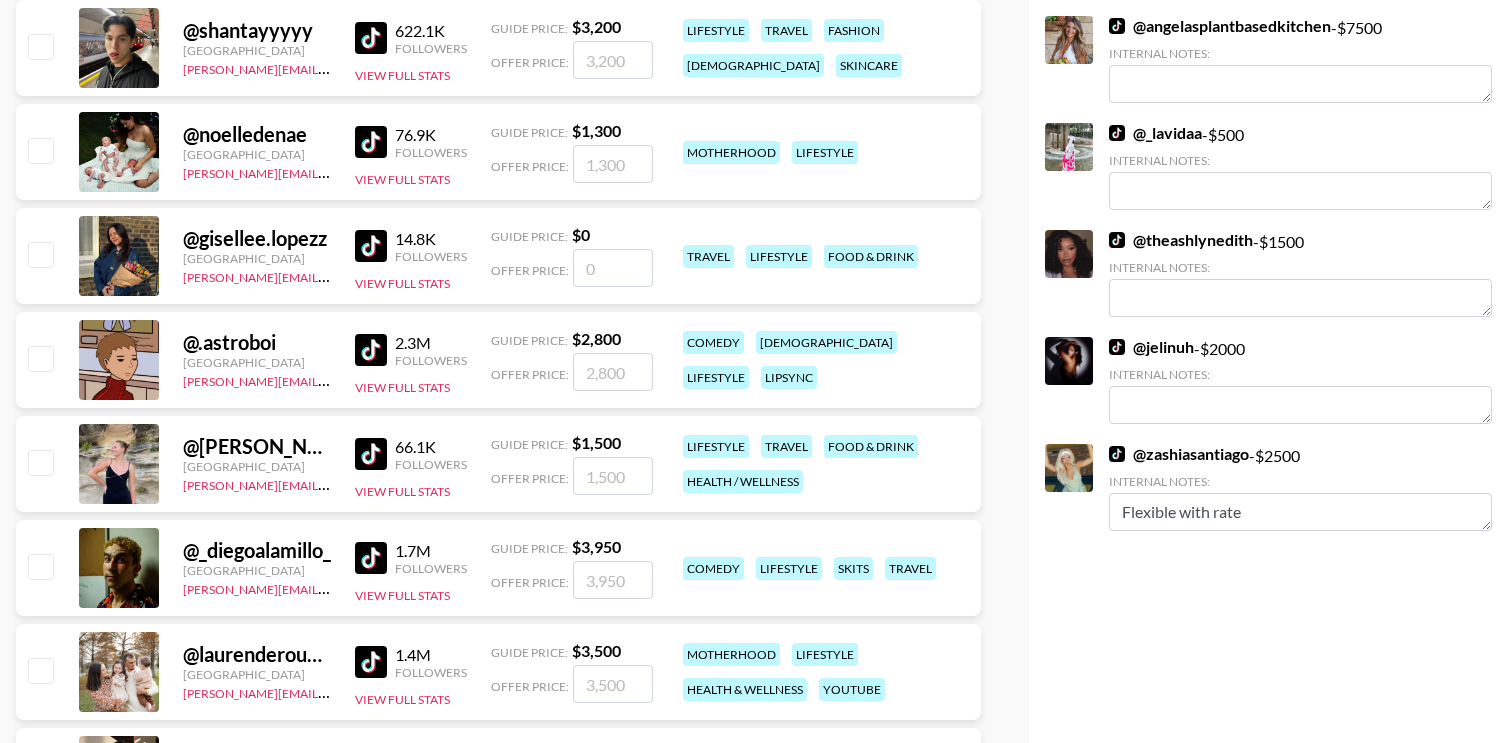 scroll, scrollTop: 1055, scrollLeft: 0, axis: vertical 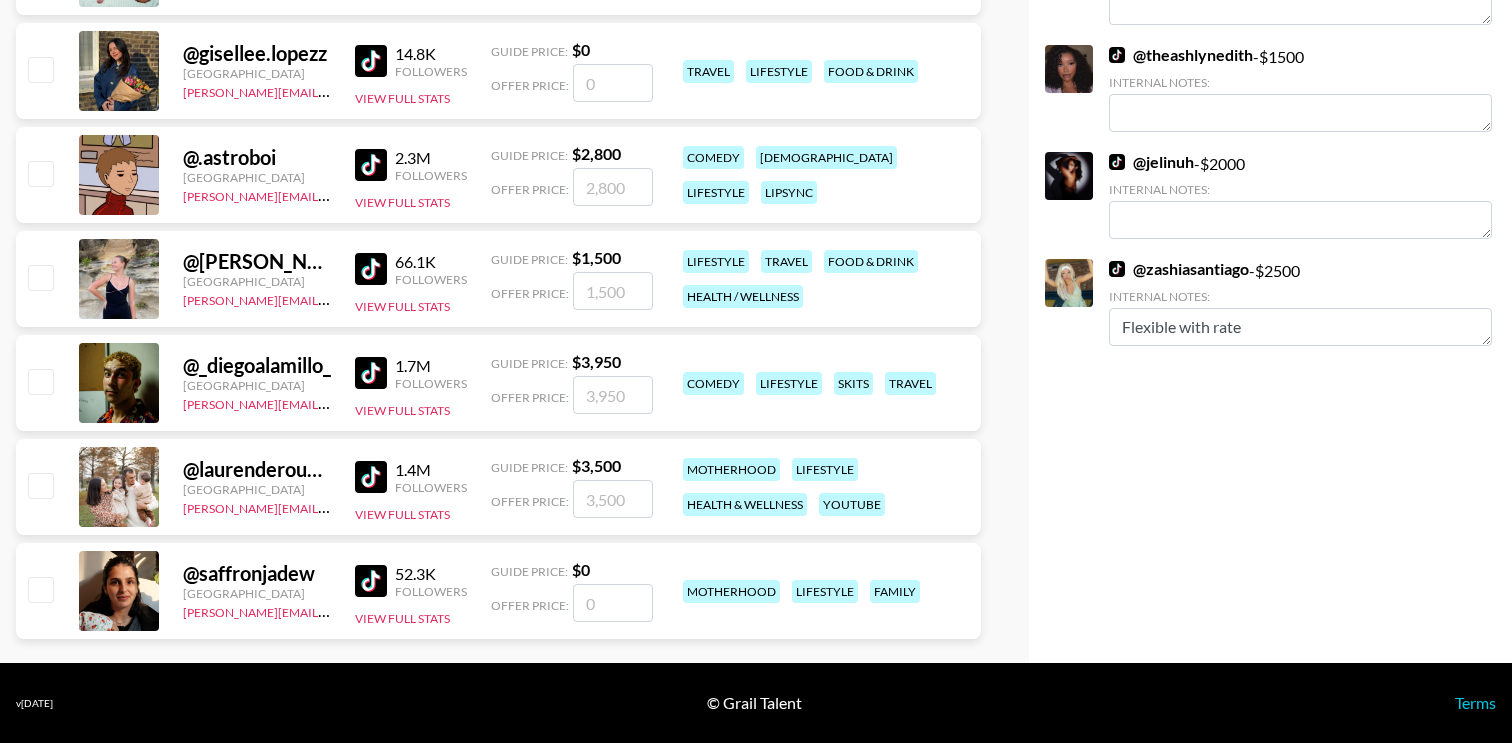 click at bounding box center [40, 485] 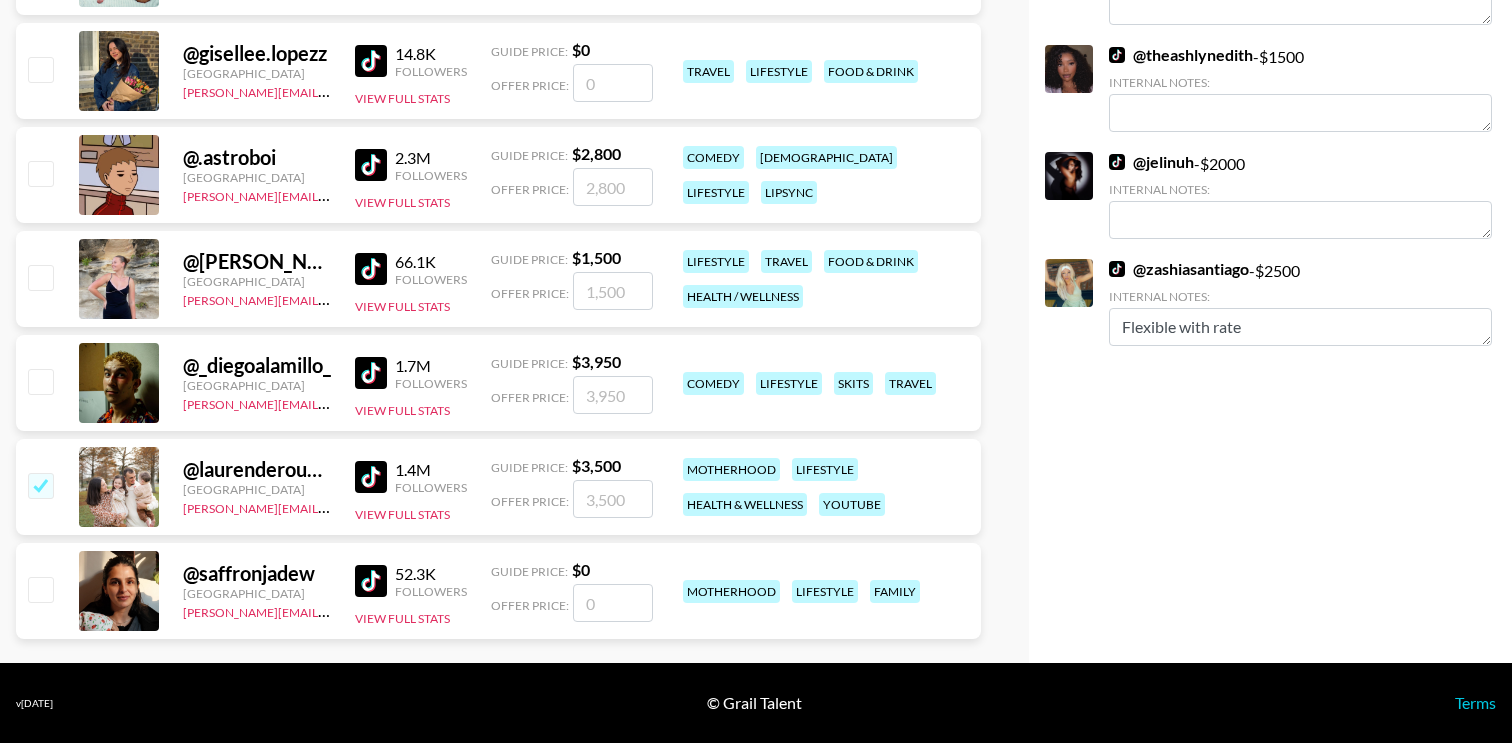 checkbox on "true" 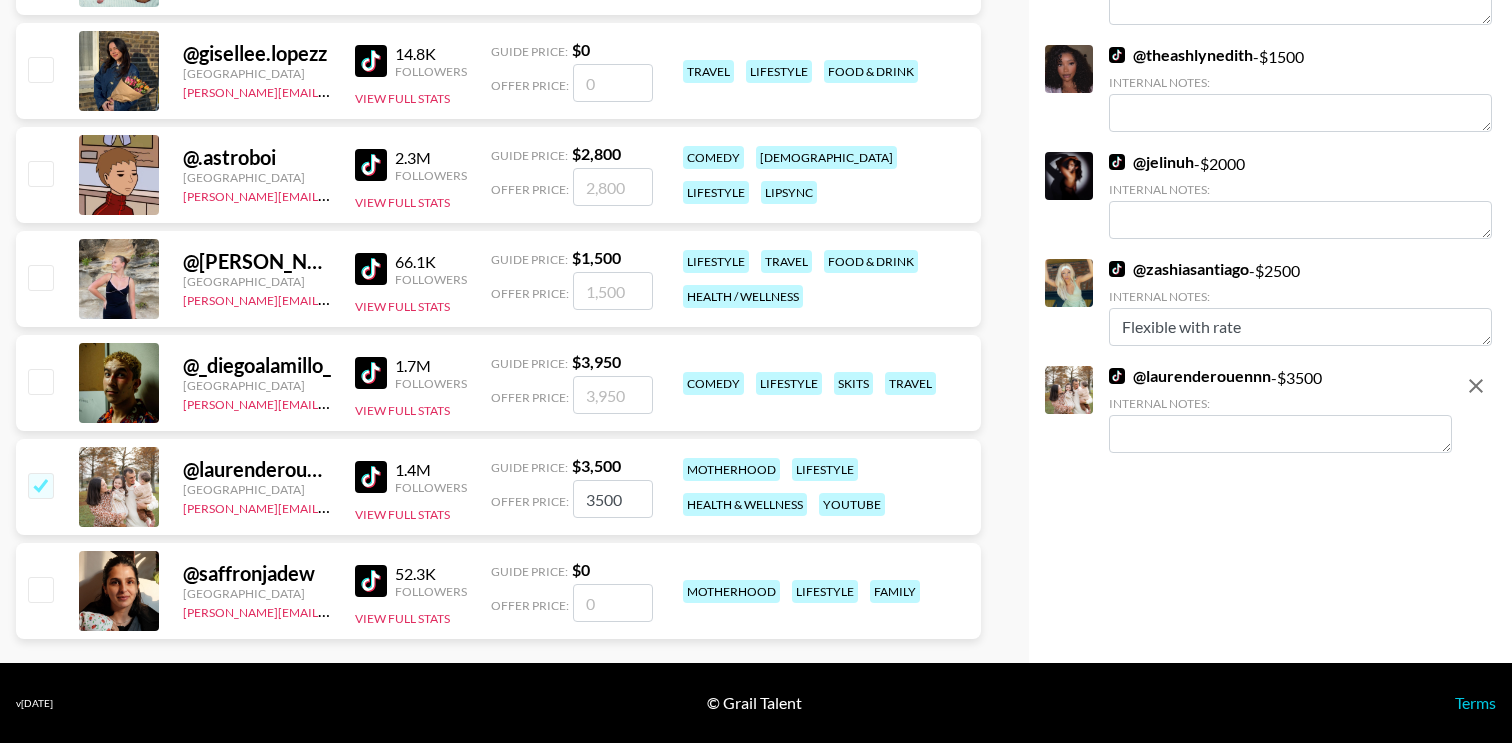 drag, startPoint x: 622, startPoint y: 501, endPoint x: 556, endPoint y: 501, distance: 66 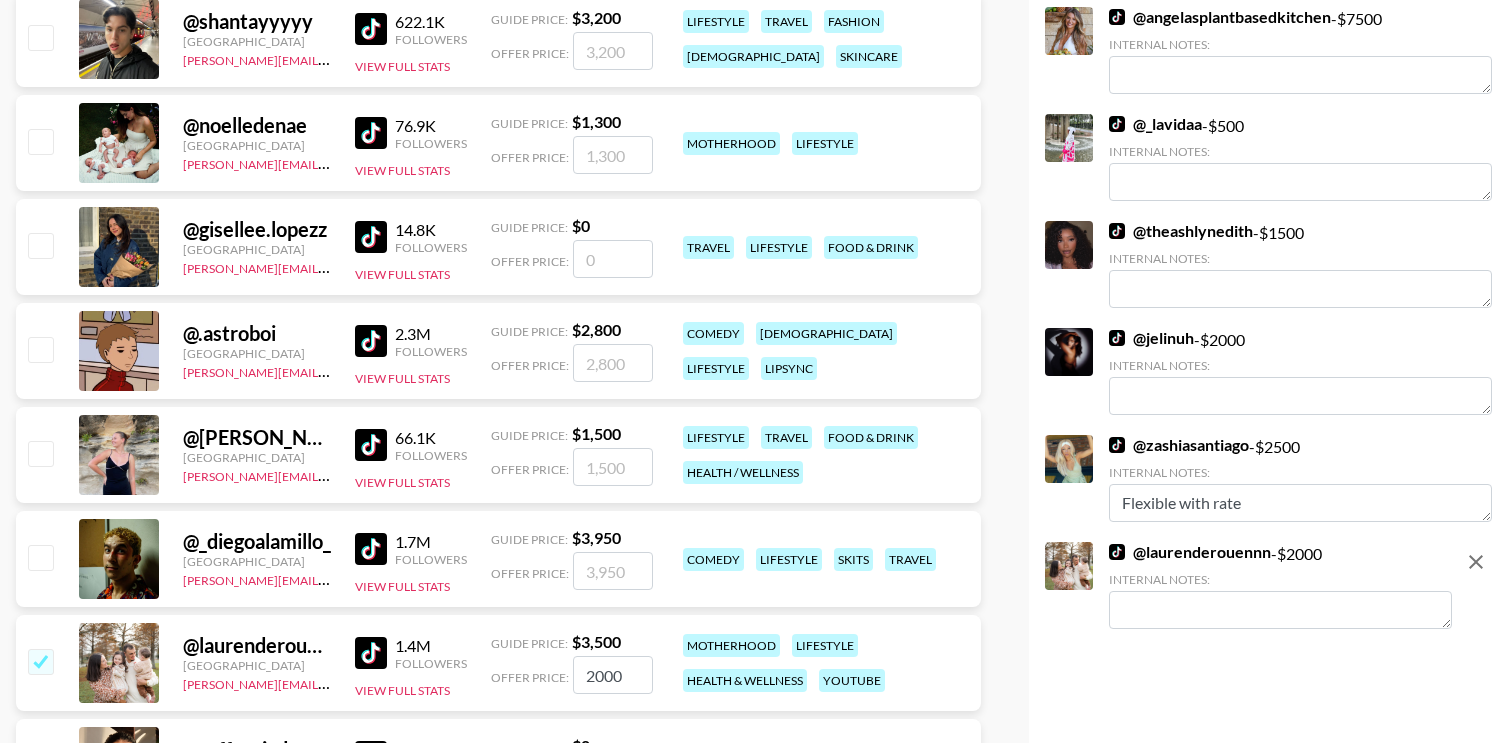 scroll, scrollTop: 1055, scrollLeft: 0, axis: vertical 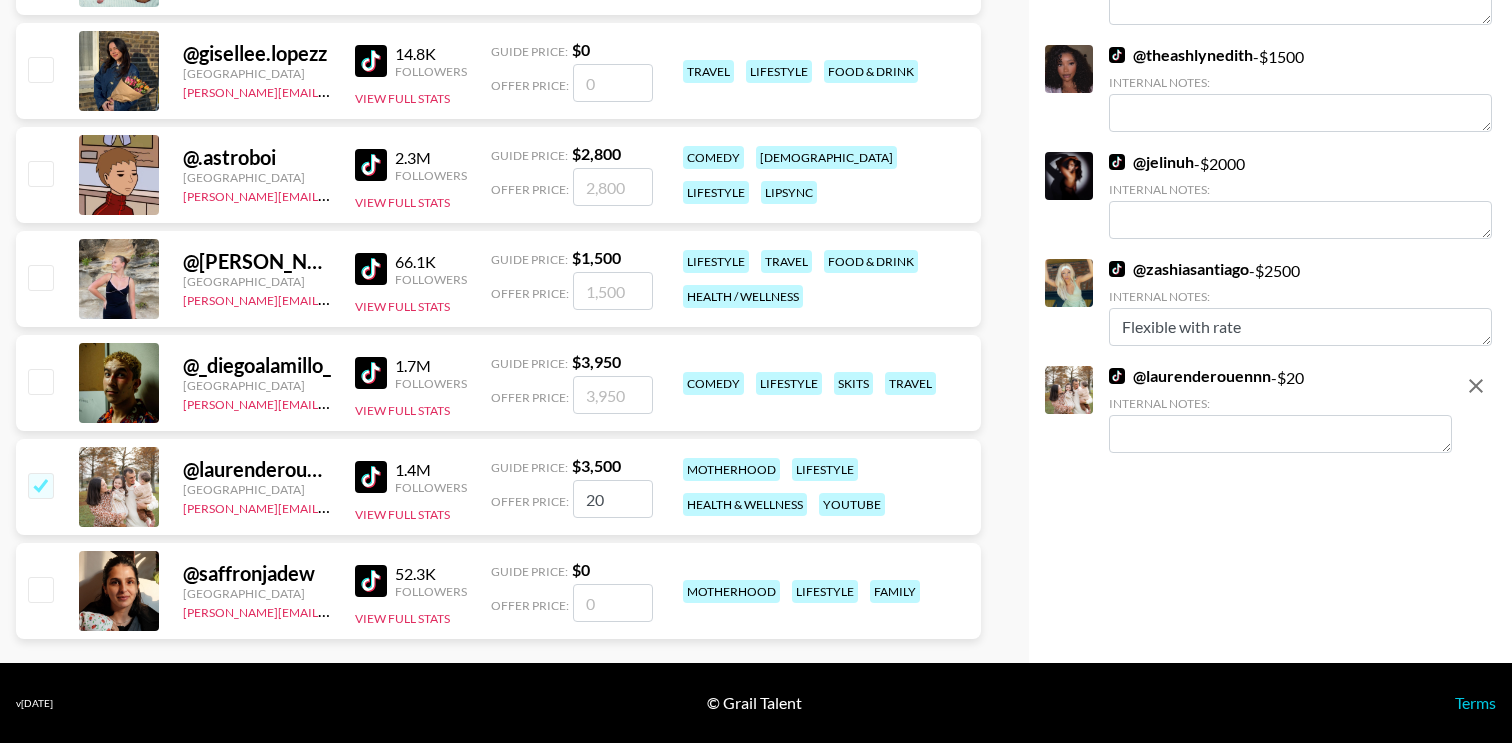 type on "2" 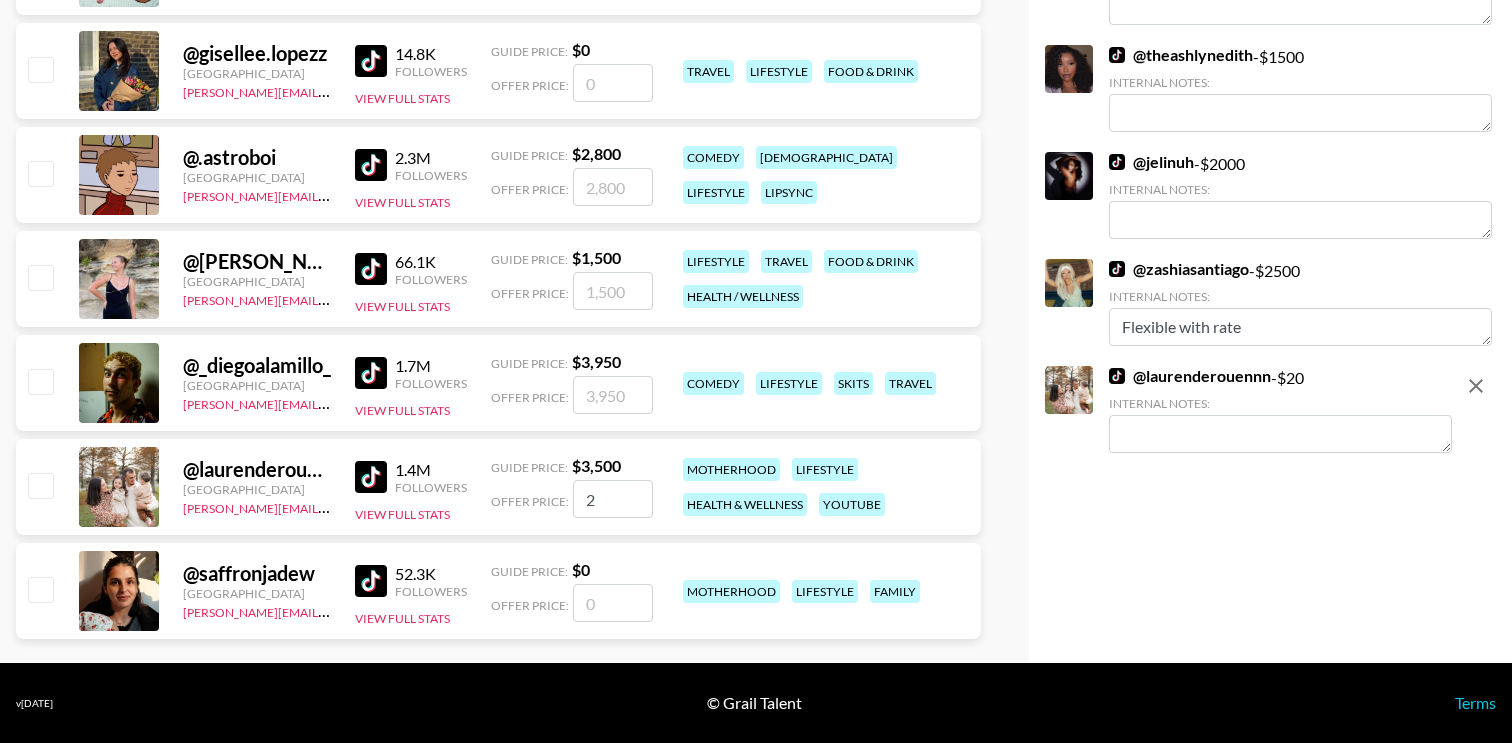 checkbox on "false" 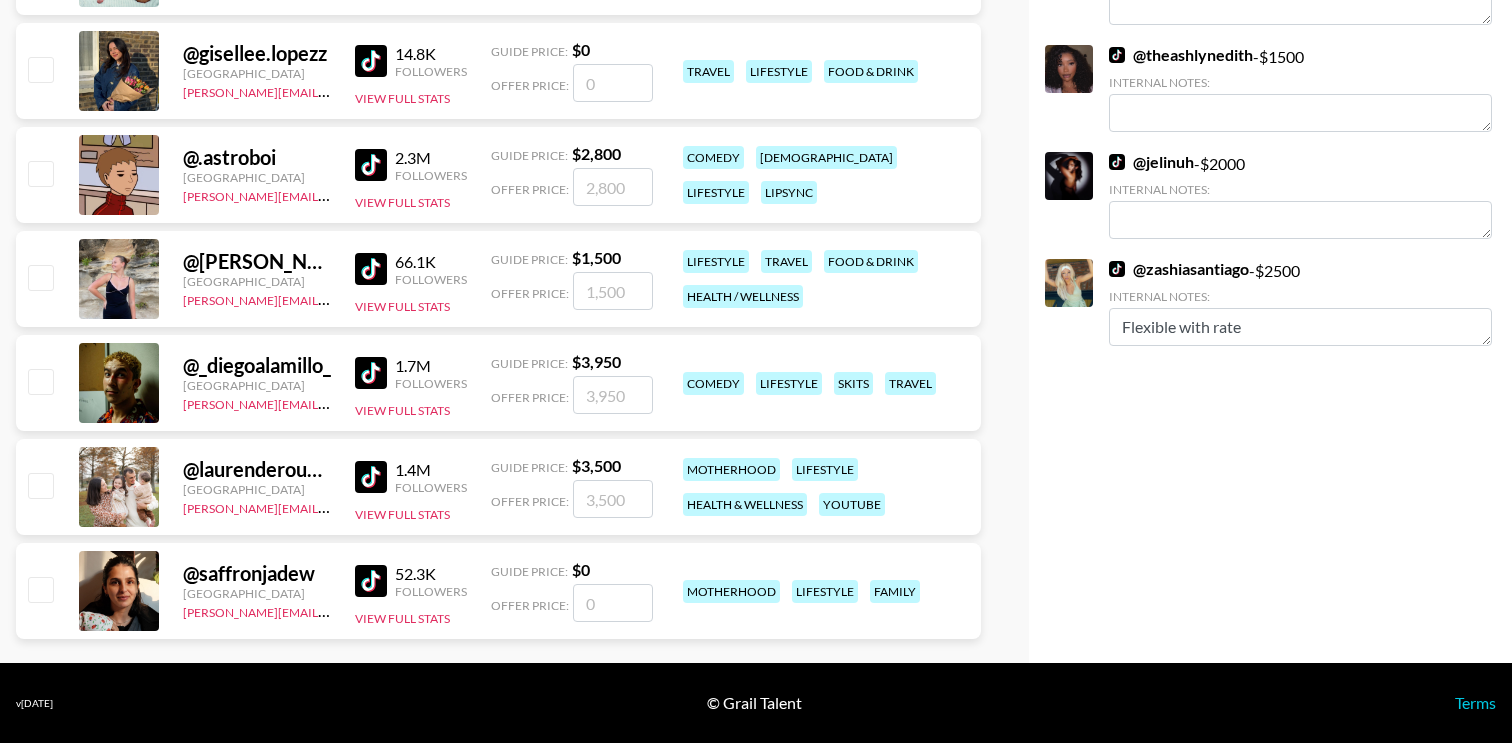 checkbox on "true" 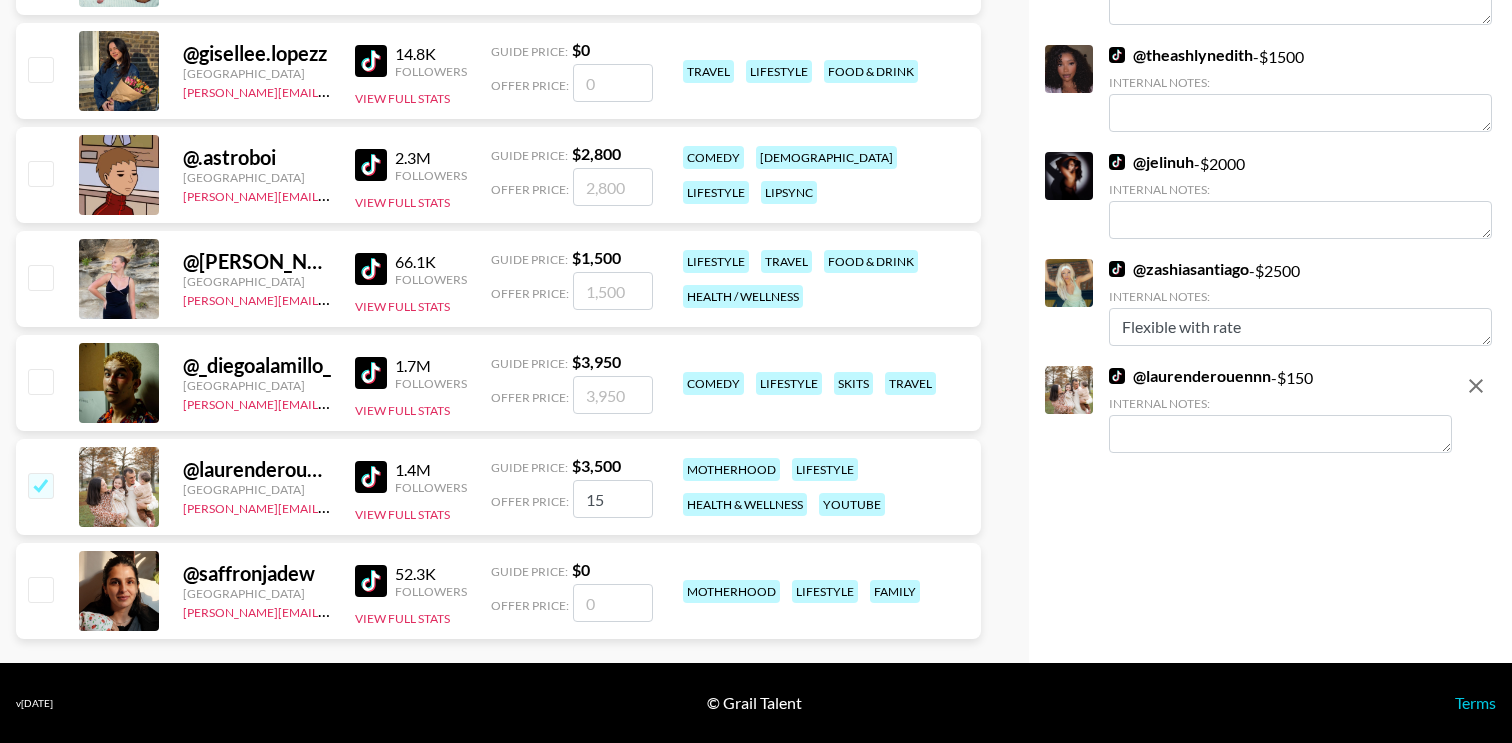 type on "1" 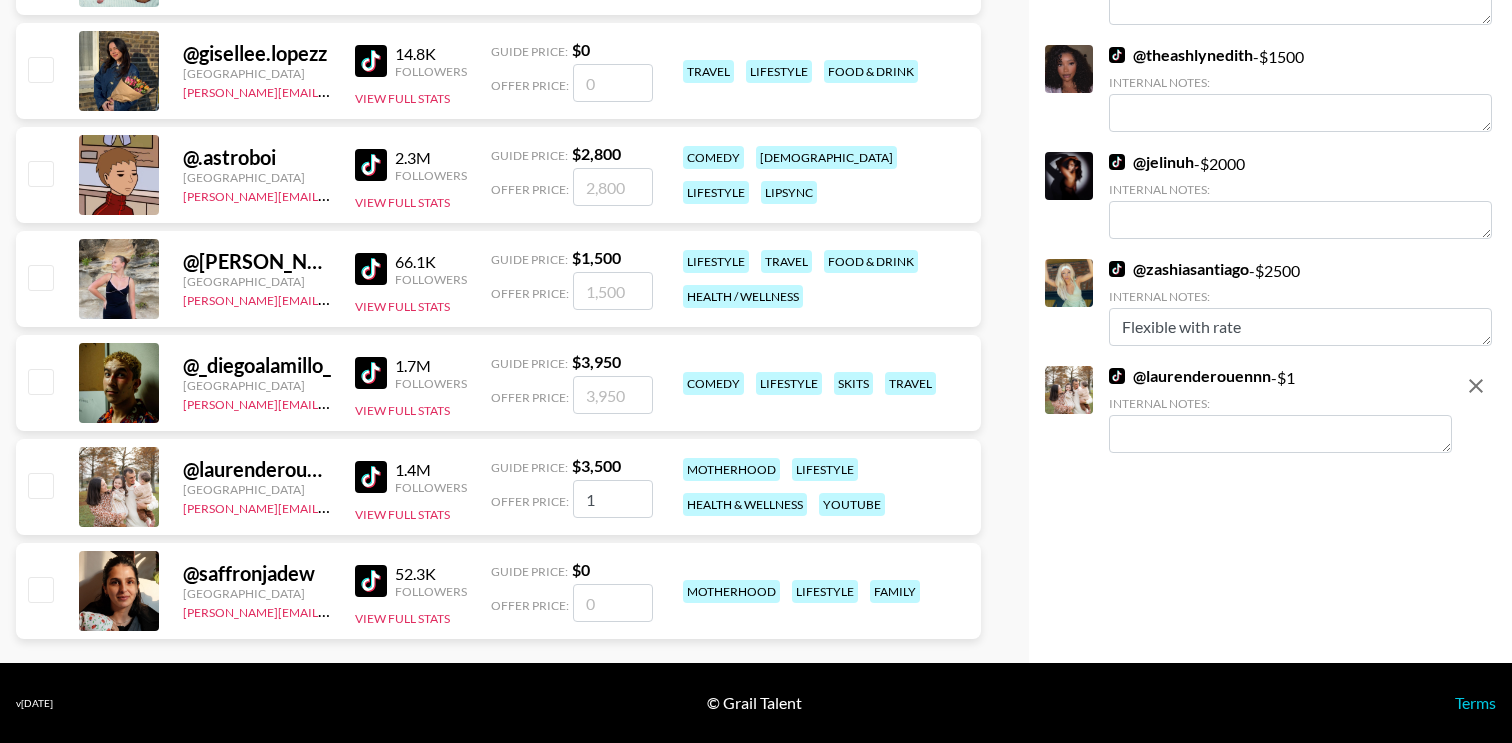 checkbox on "false" 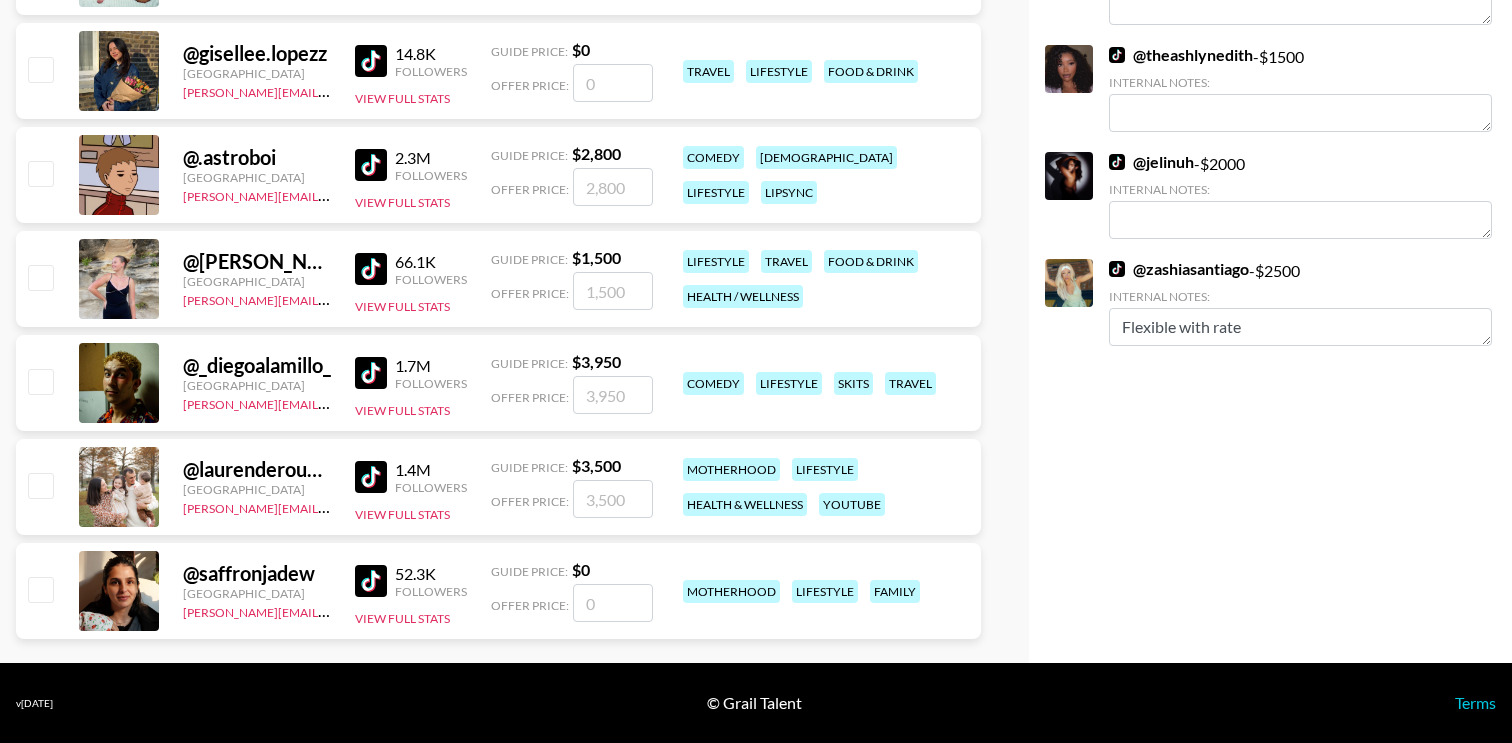 checkbox on "true" 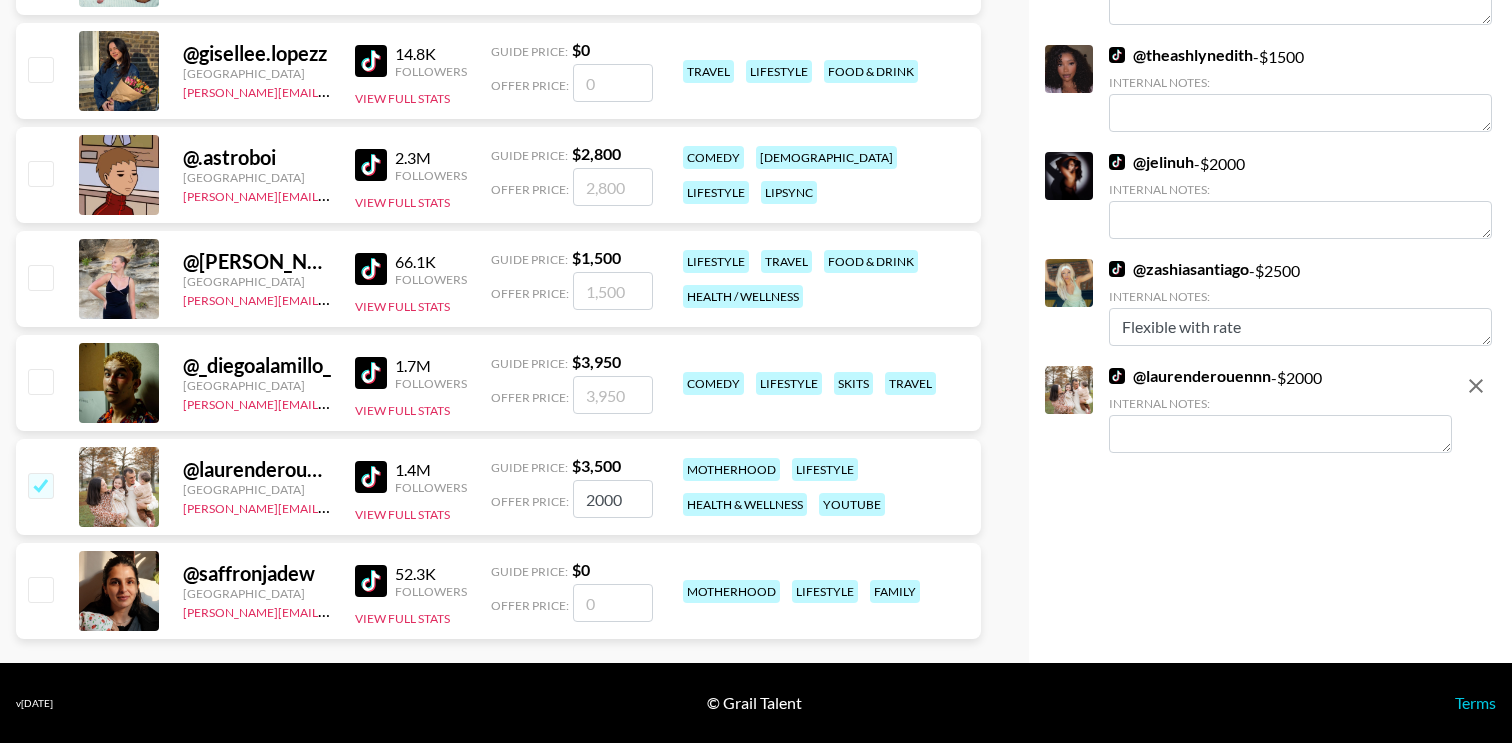 type on "2000" 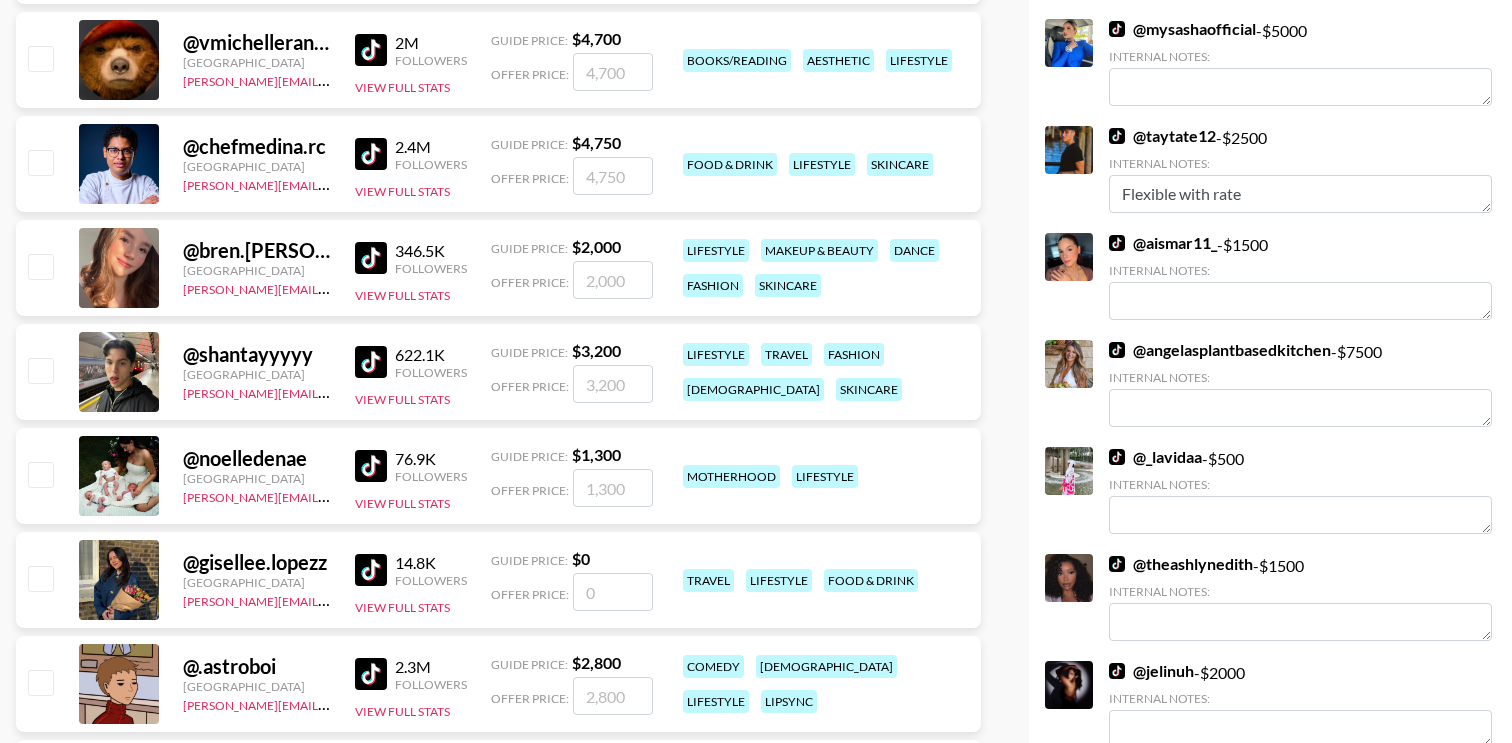 scroll, scrollTop: 0, scrollLeft: 0, axis: both 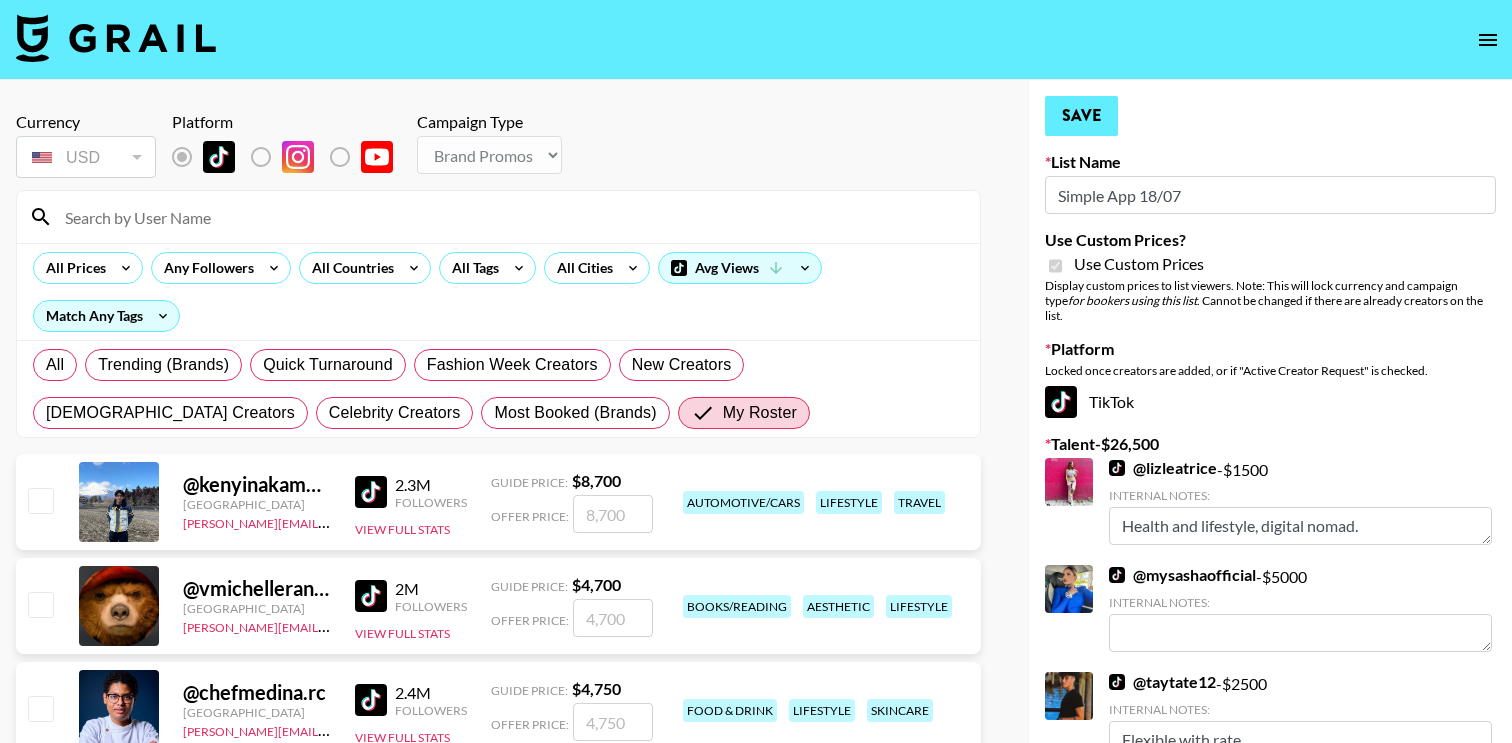 type on "Flexible with rate" 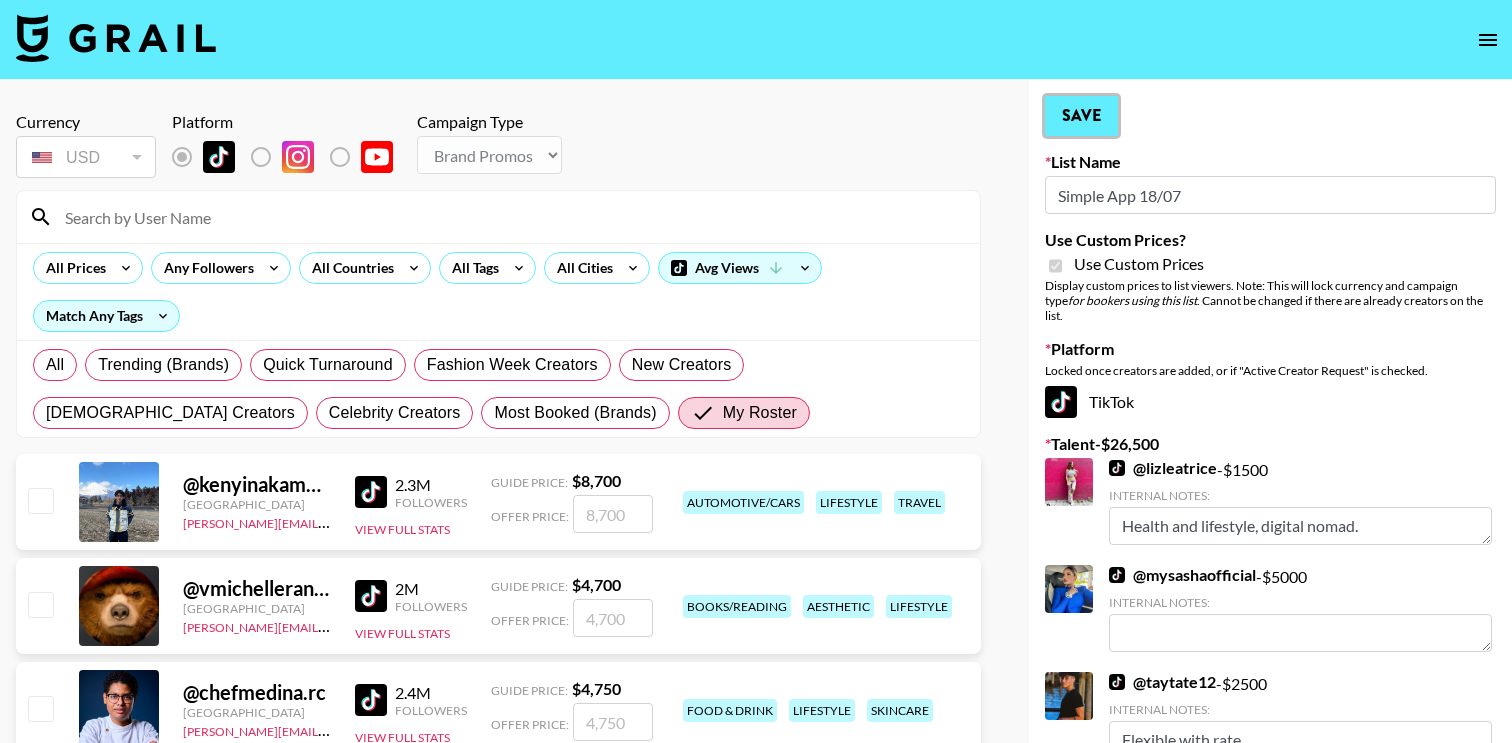 click on "Save" at bounding box center (1081, 116) 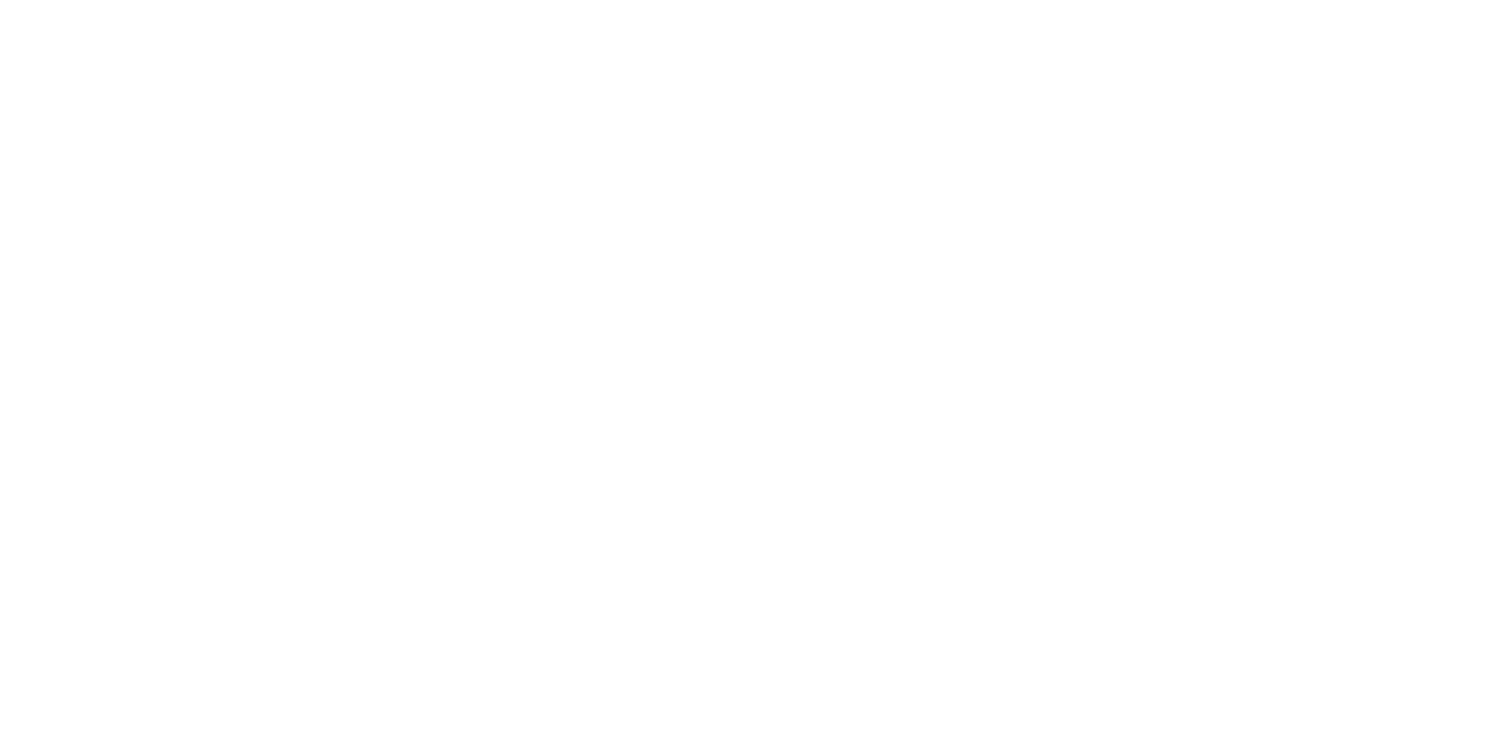 scroll, scrollTop: 0, scrollLeft: 0, axis: both 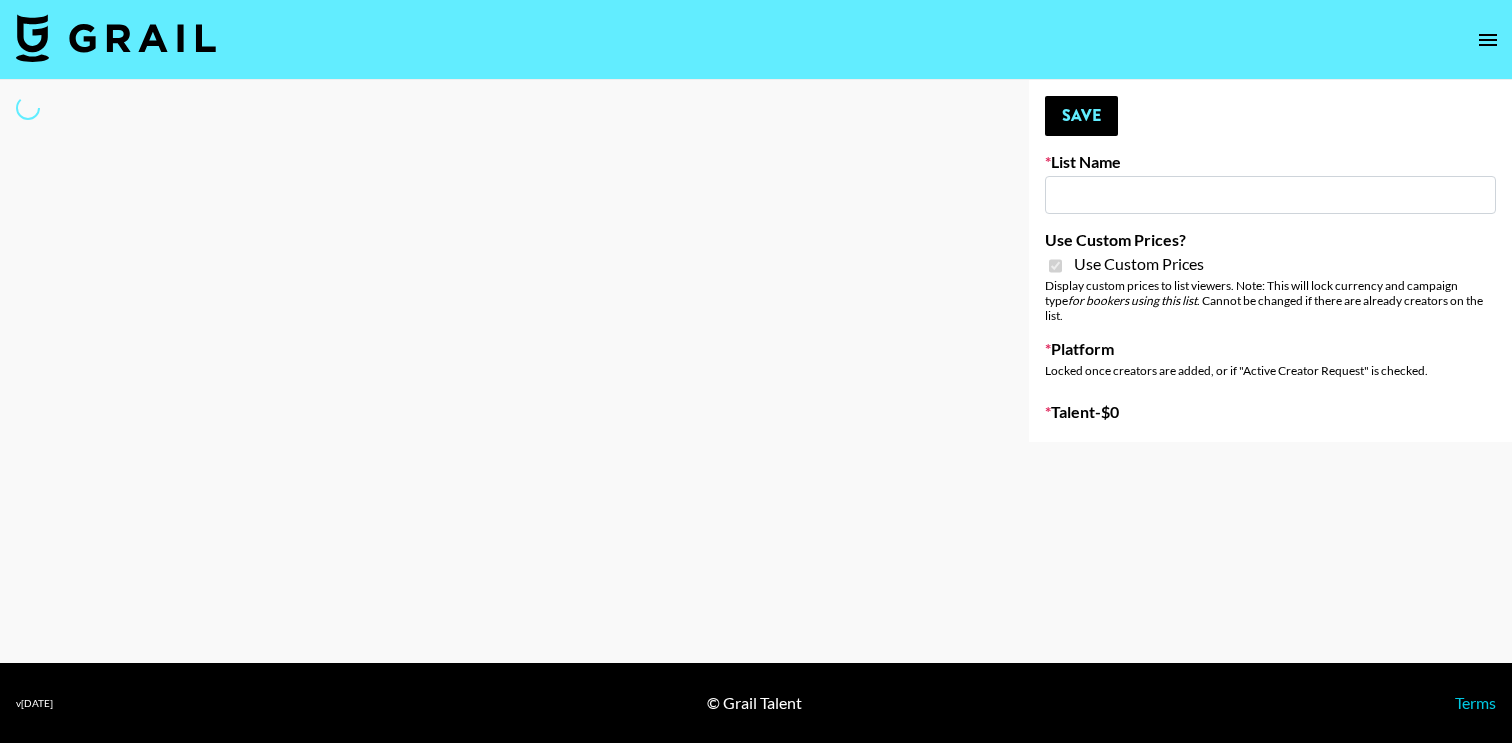 type on "Ciara Appliances" 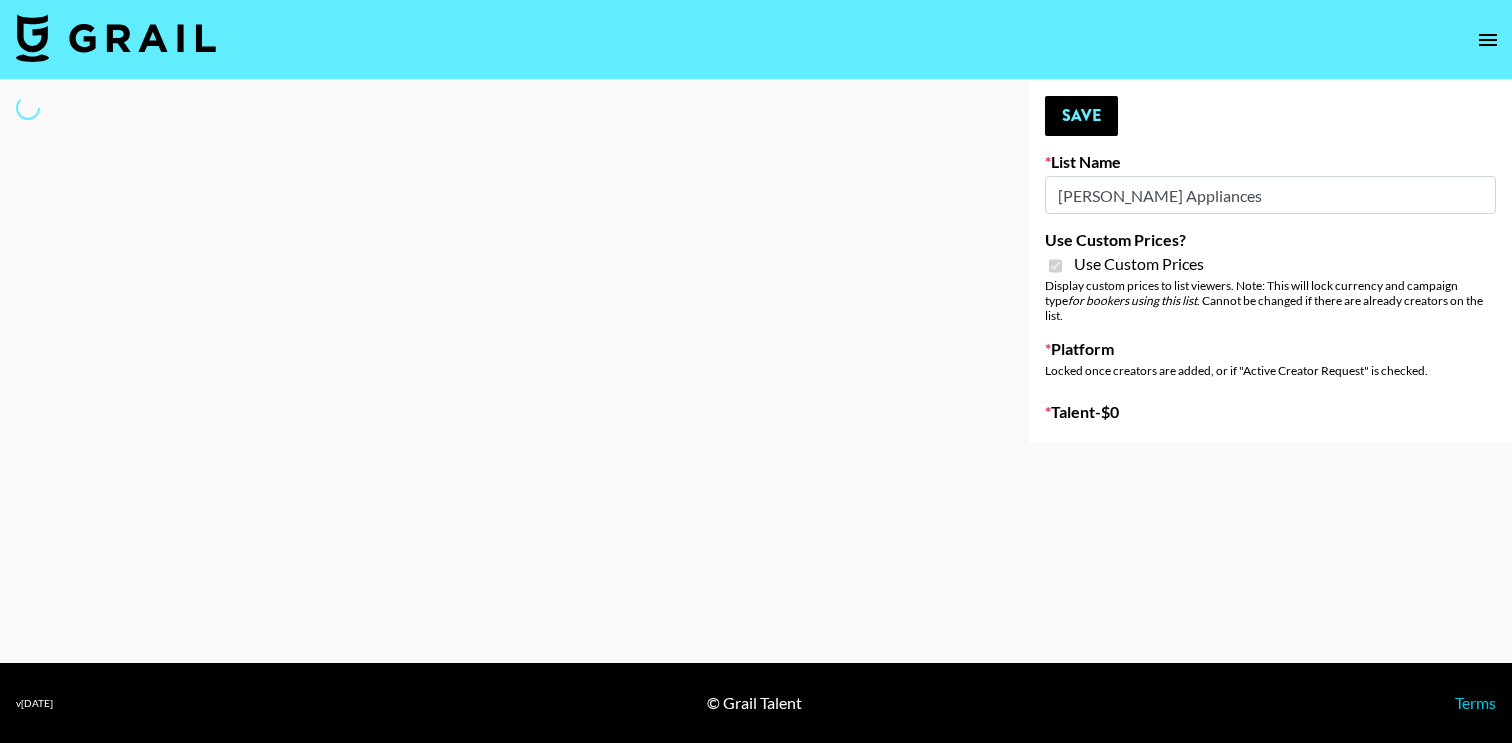 select on "Brand" 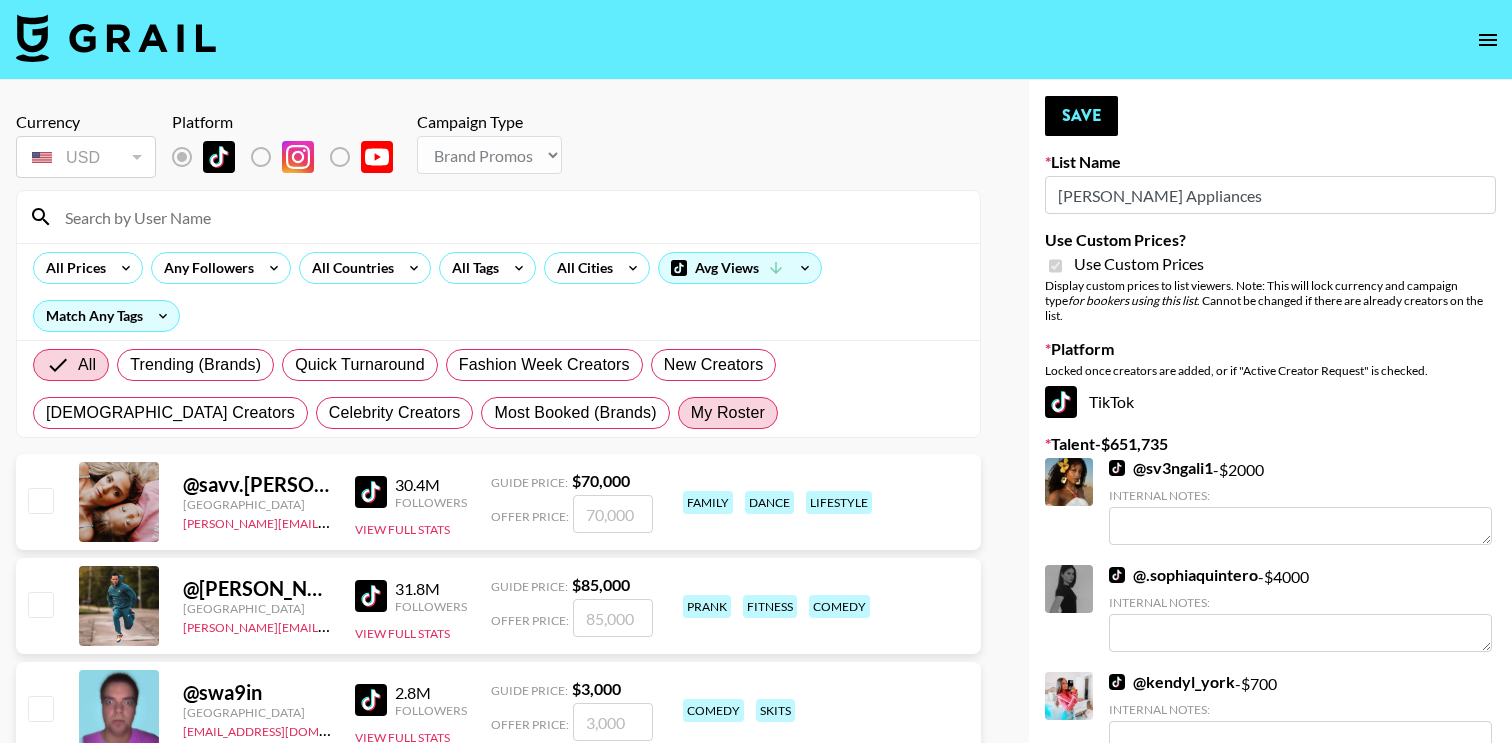 click on "My Roster" at bounding box center (728, 413) 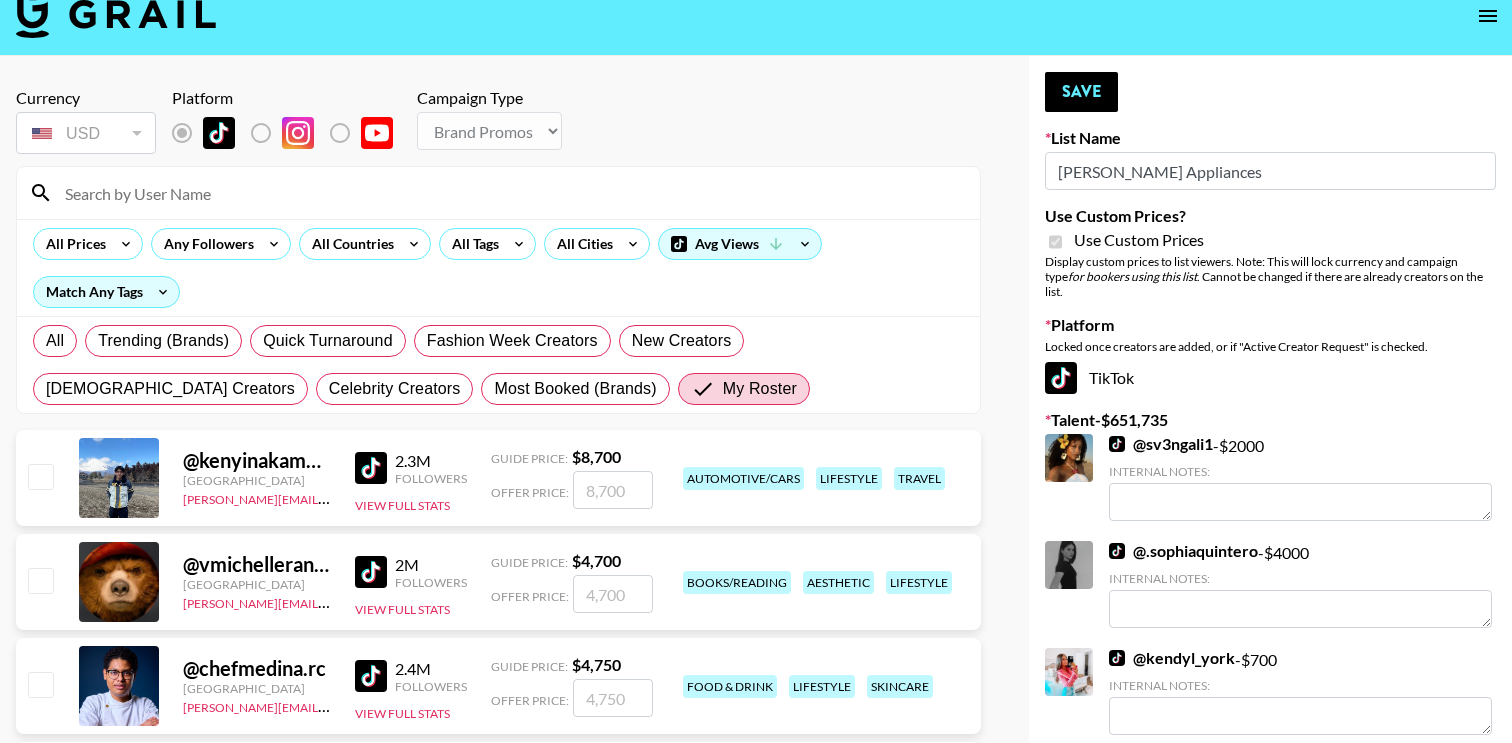 scroll, scrollTop: 0, scrollLeft: 0, axis: both 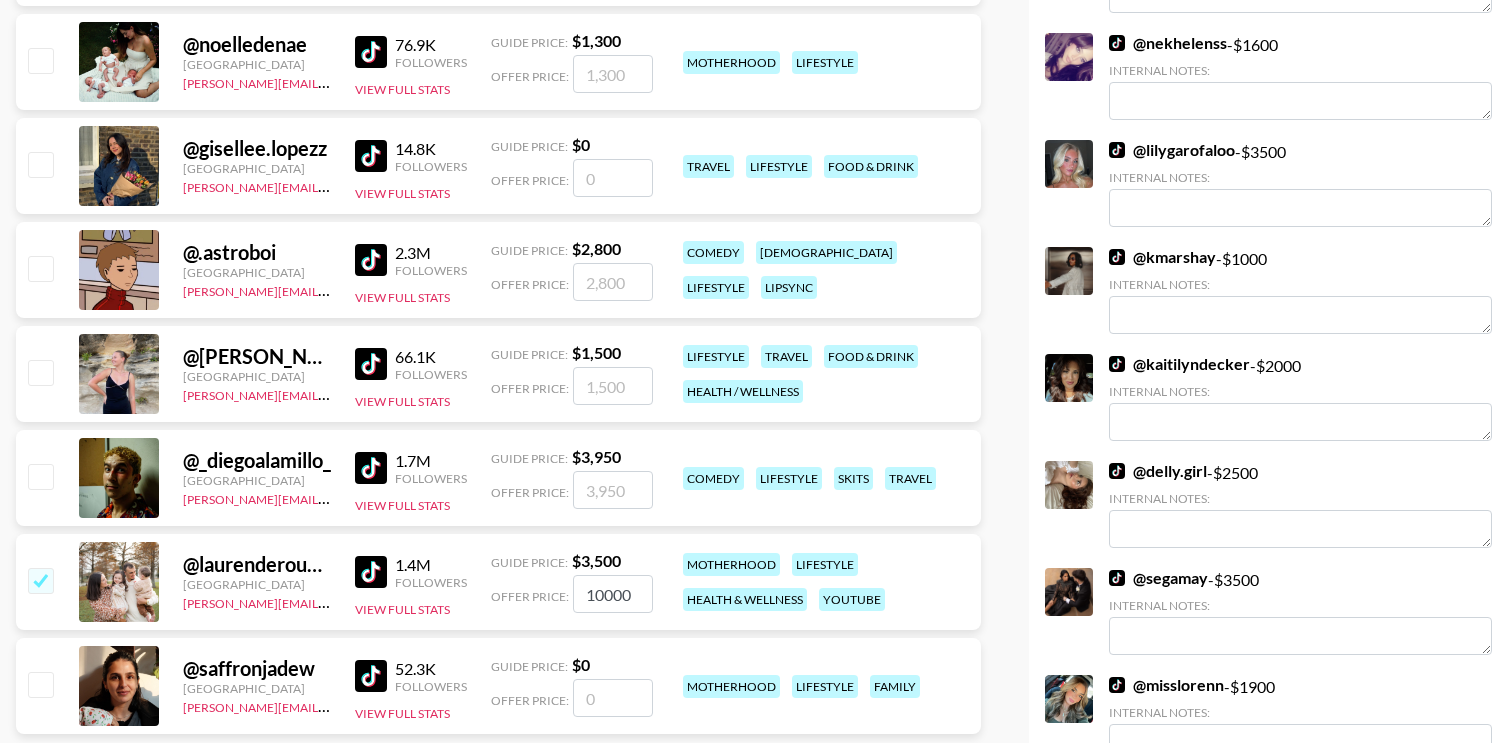 drag, startPoint x: 642, startPoint y: 596, endPoint x: 556, endPoint y: 595, distance: 86.00581 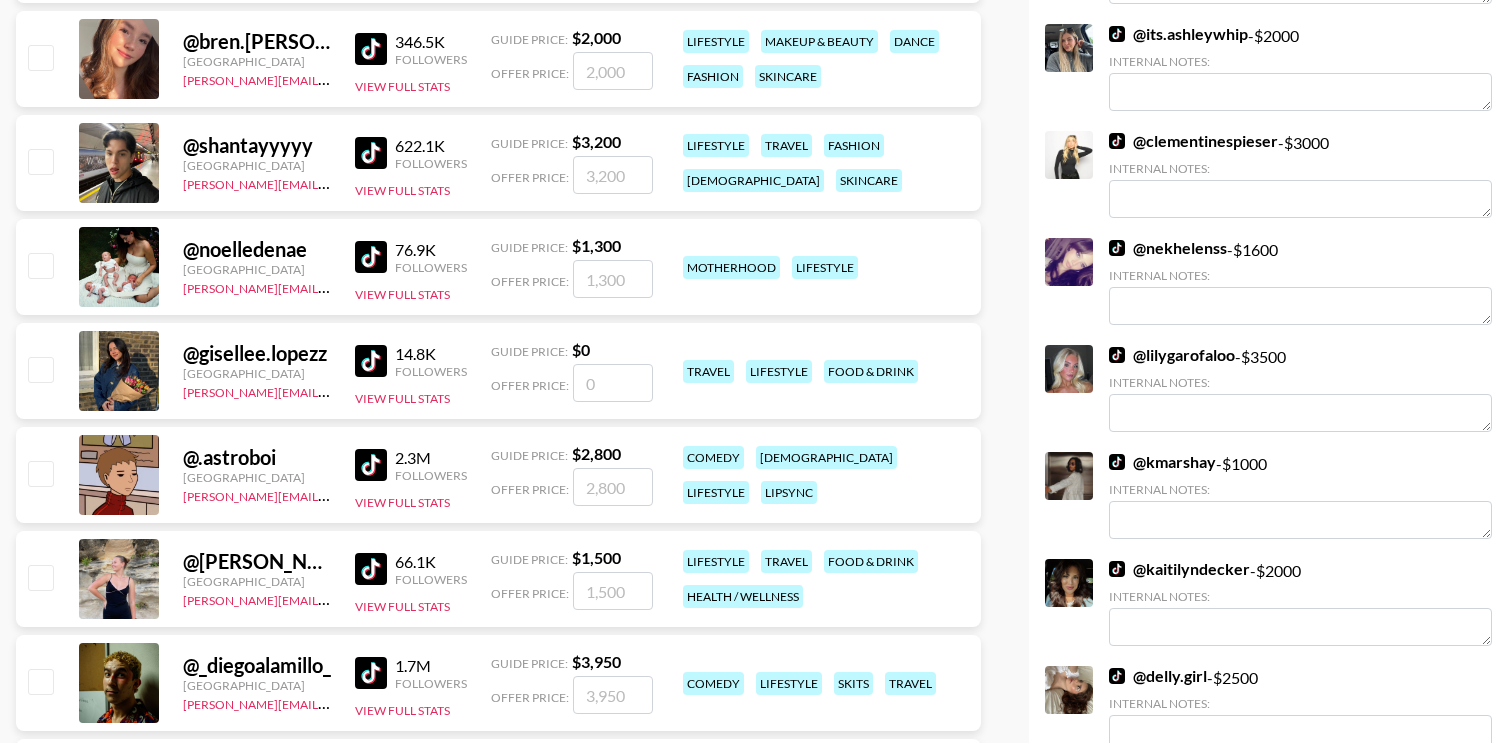 scroll, scrollTop: 750, scrollLeft: 0, axis: vertical 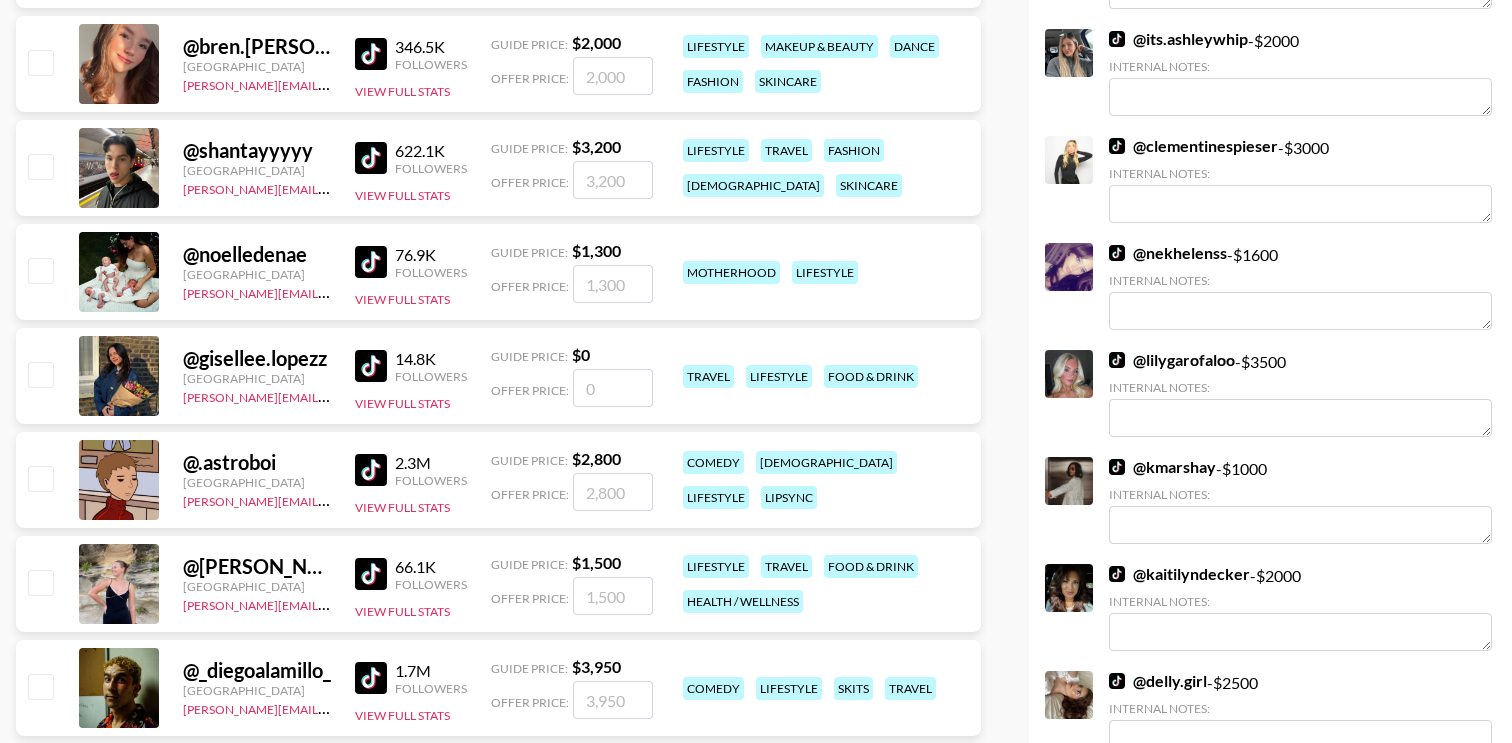 type on "2000" 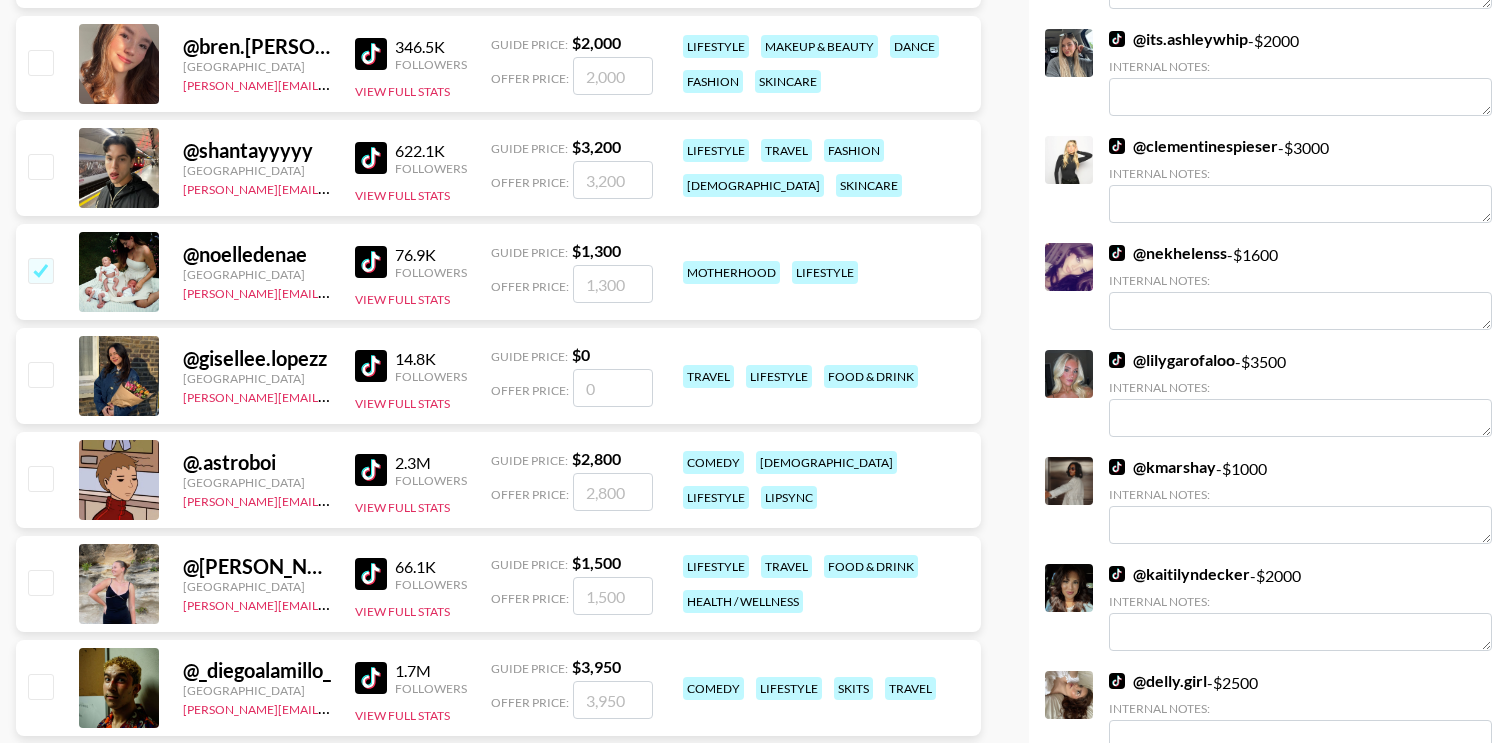 checkbox on "true" 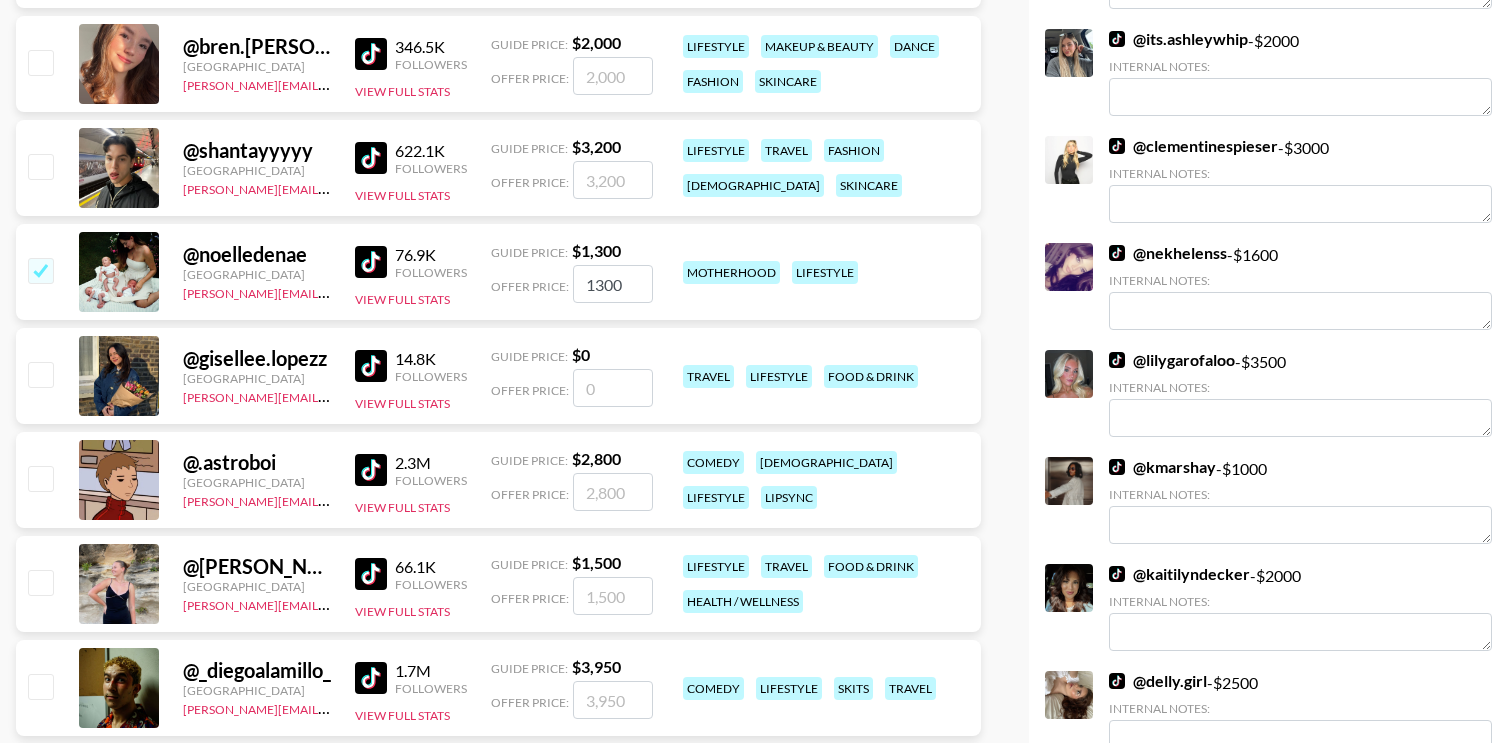 drag, startPoint x: 632, startPoint y: 290, endPoint x: 574, endPoint y: 283, distance: 58.420887 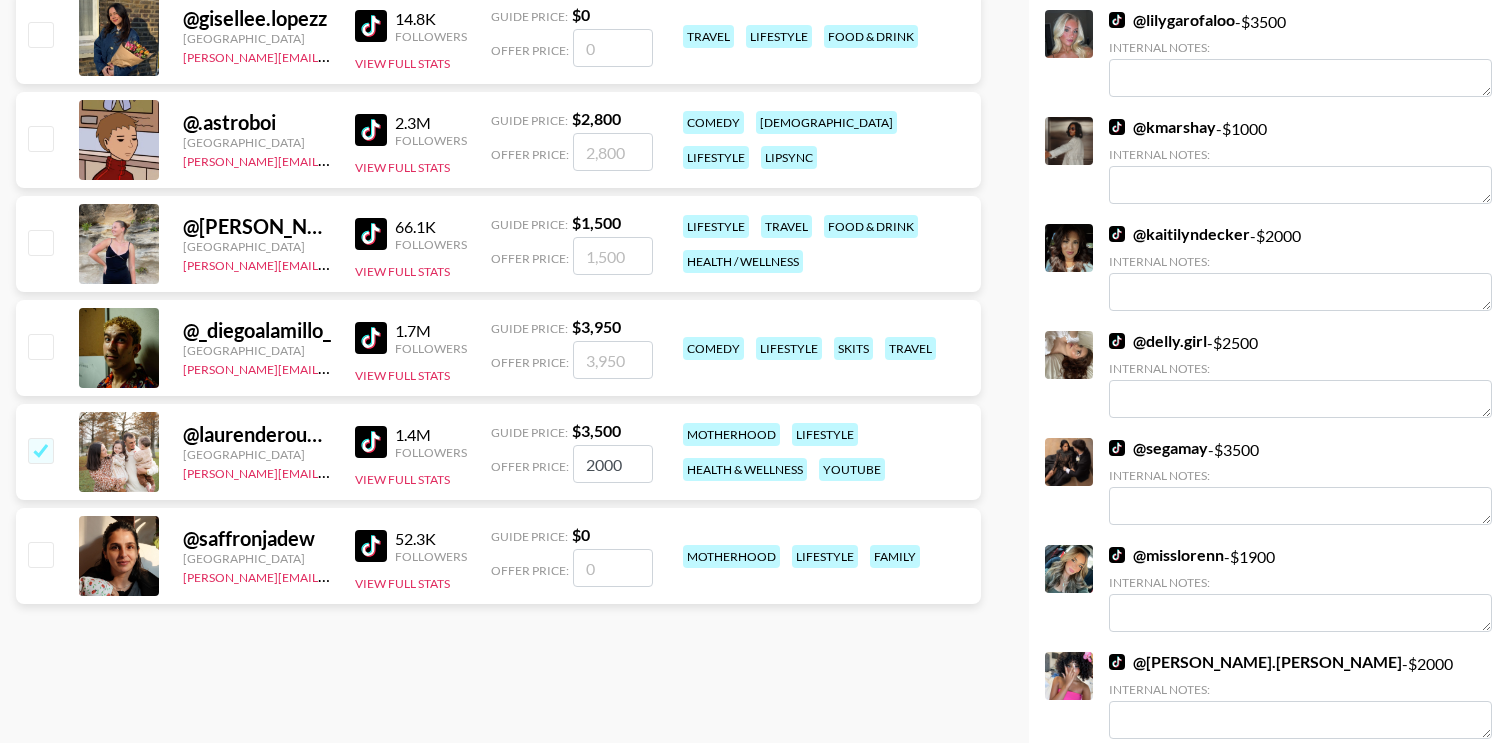 scroll, scrollTop: 1093, scrollLeft: 0, axis: vertical 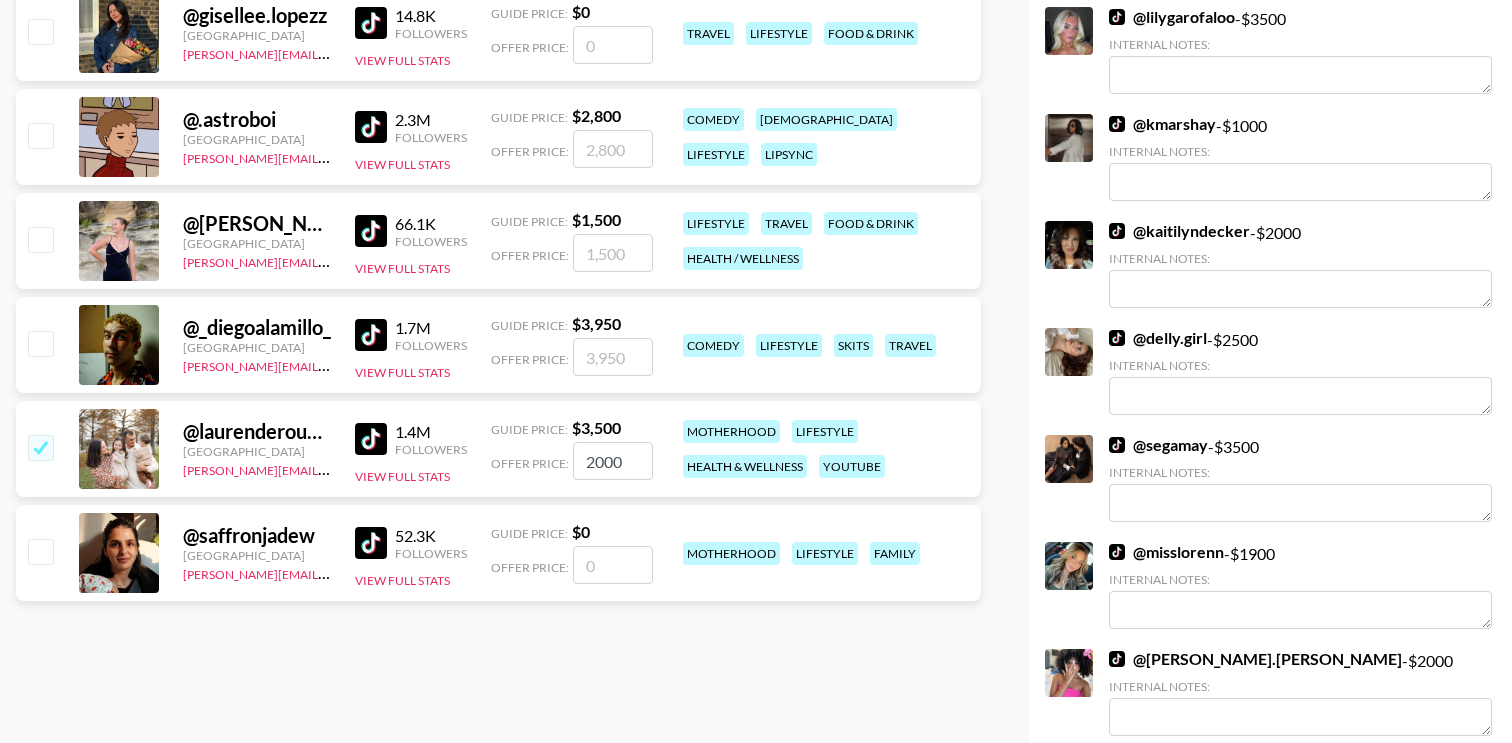 type on "1000" 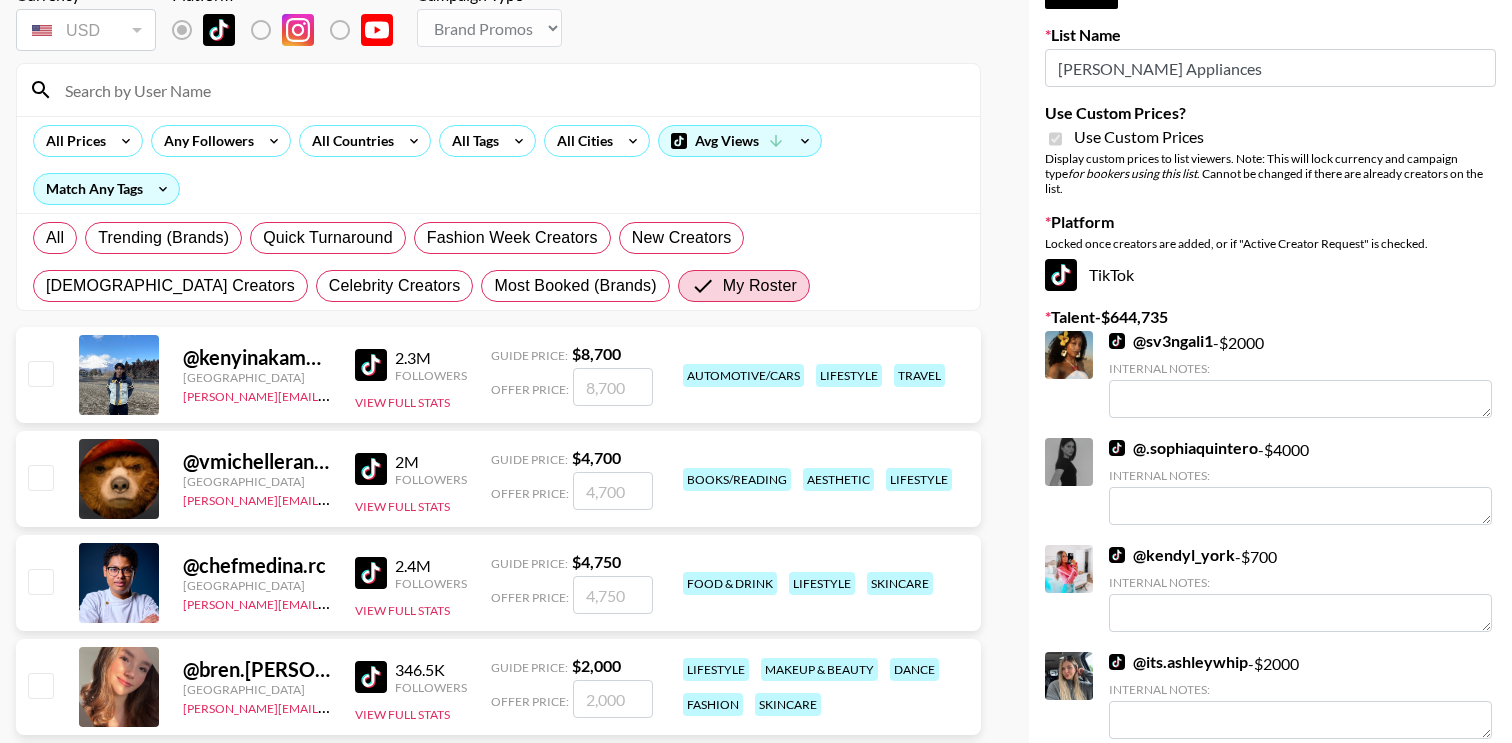 scroll, scrollTop: 0, scrollLeft: 0, axis: both 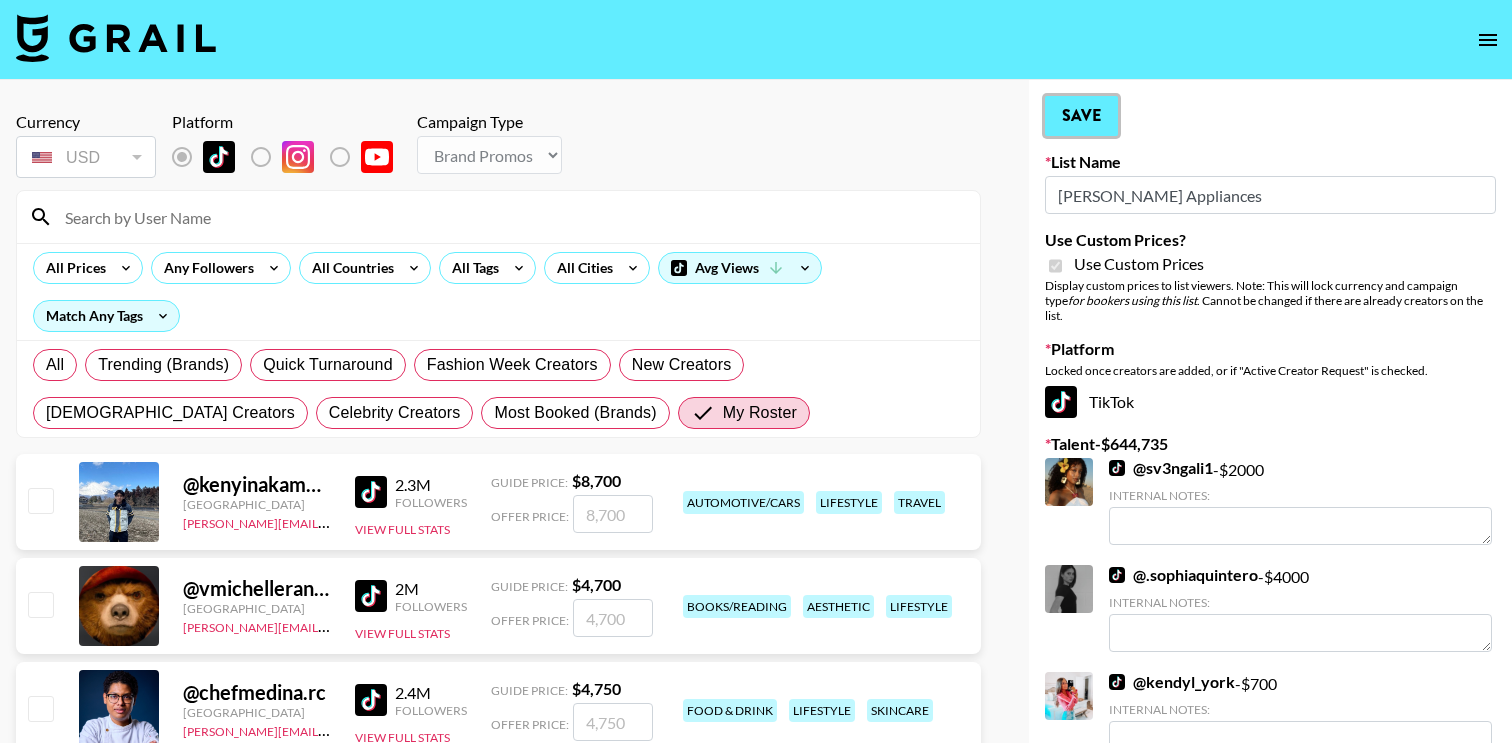 click on "Save" at bounding box center [1081, 116] 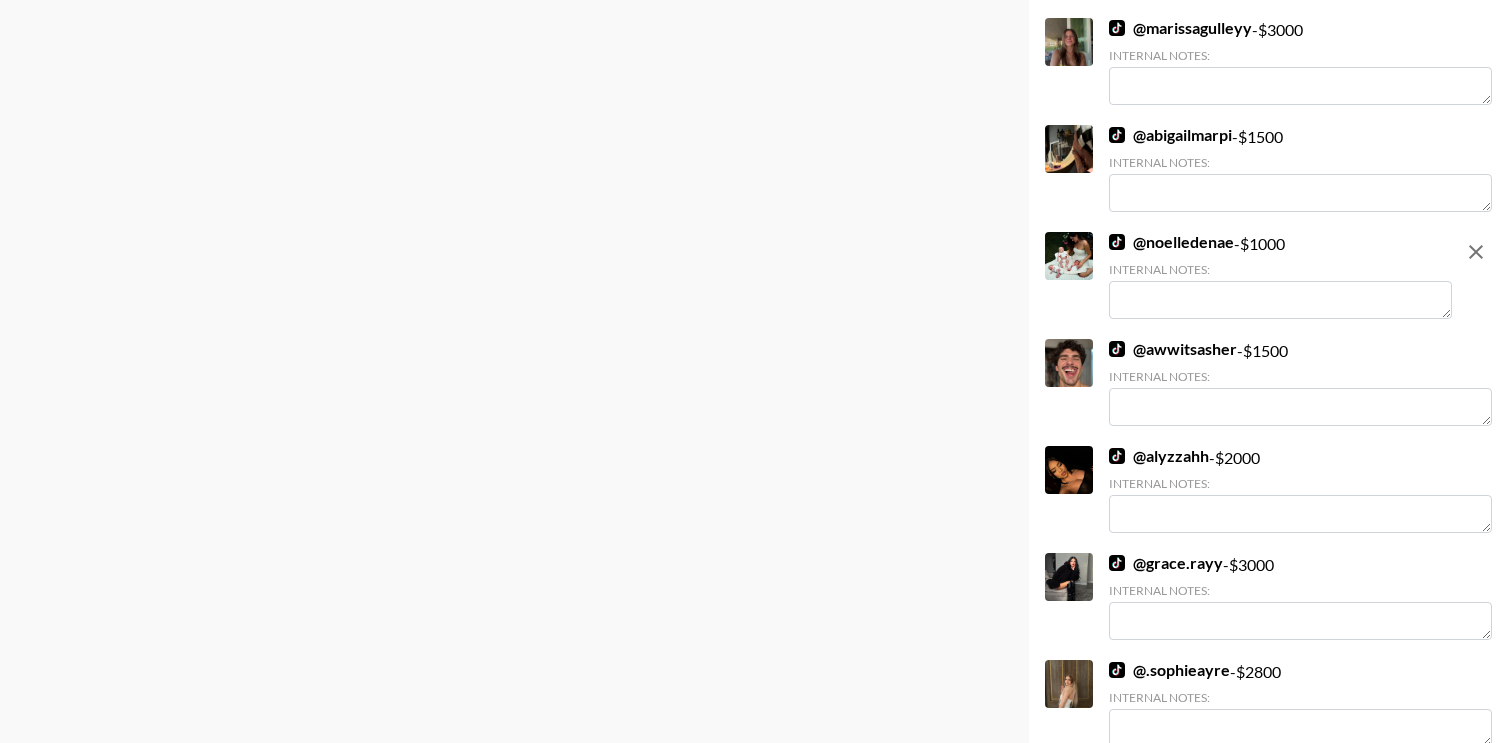 scroll, scrollTop: 1543, scrollLeft: 0, axis: vertical 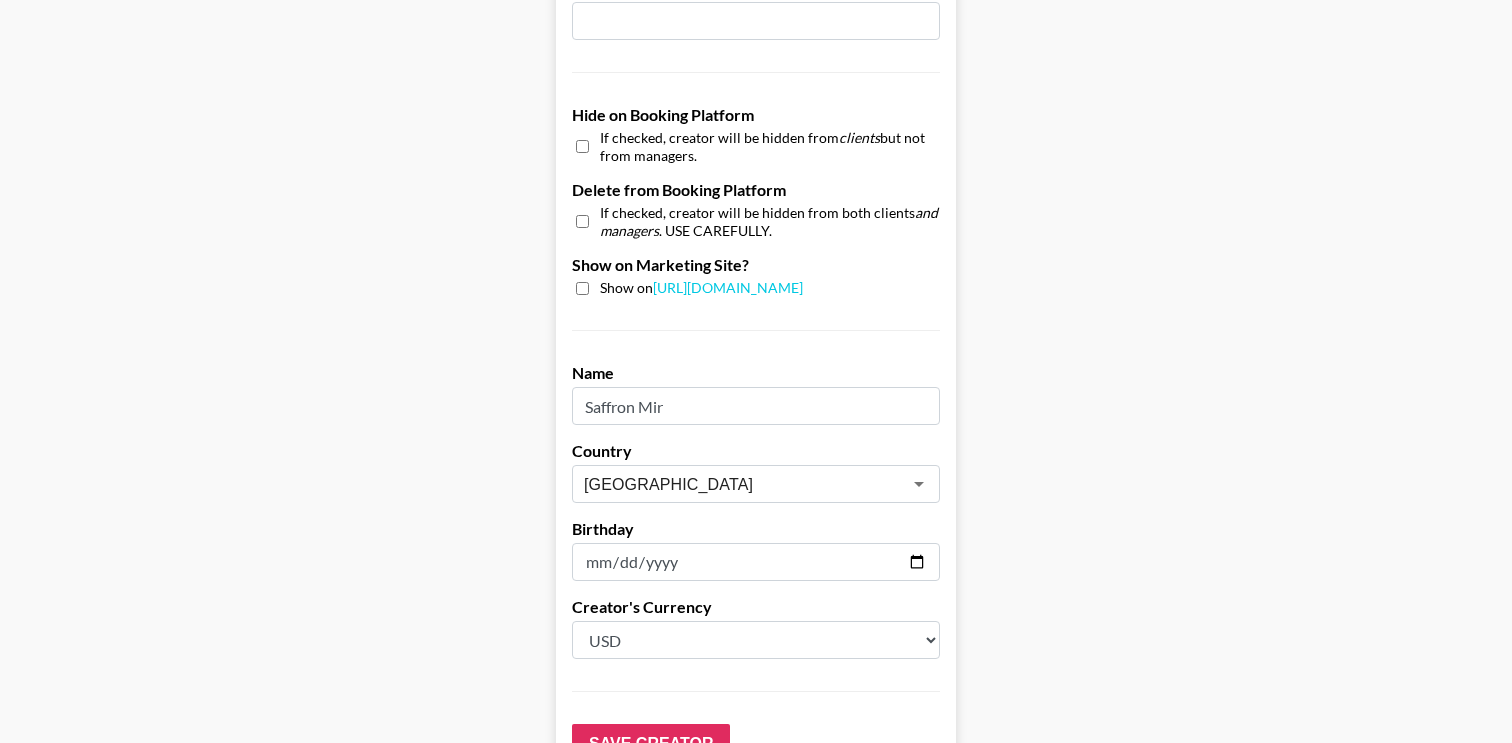 click on "Select a Currency USD GBP" at bounding box center [756, 640] 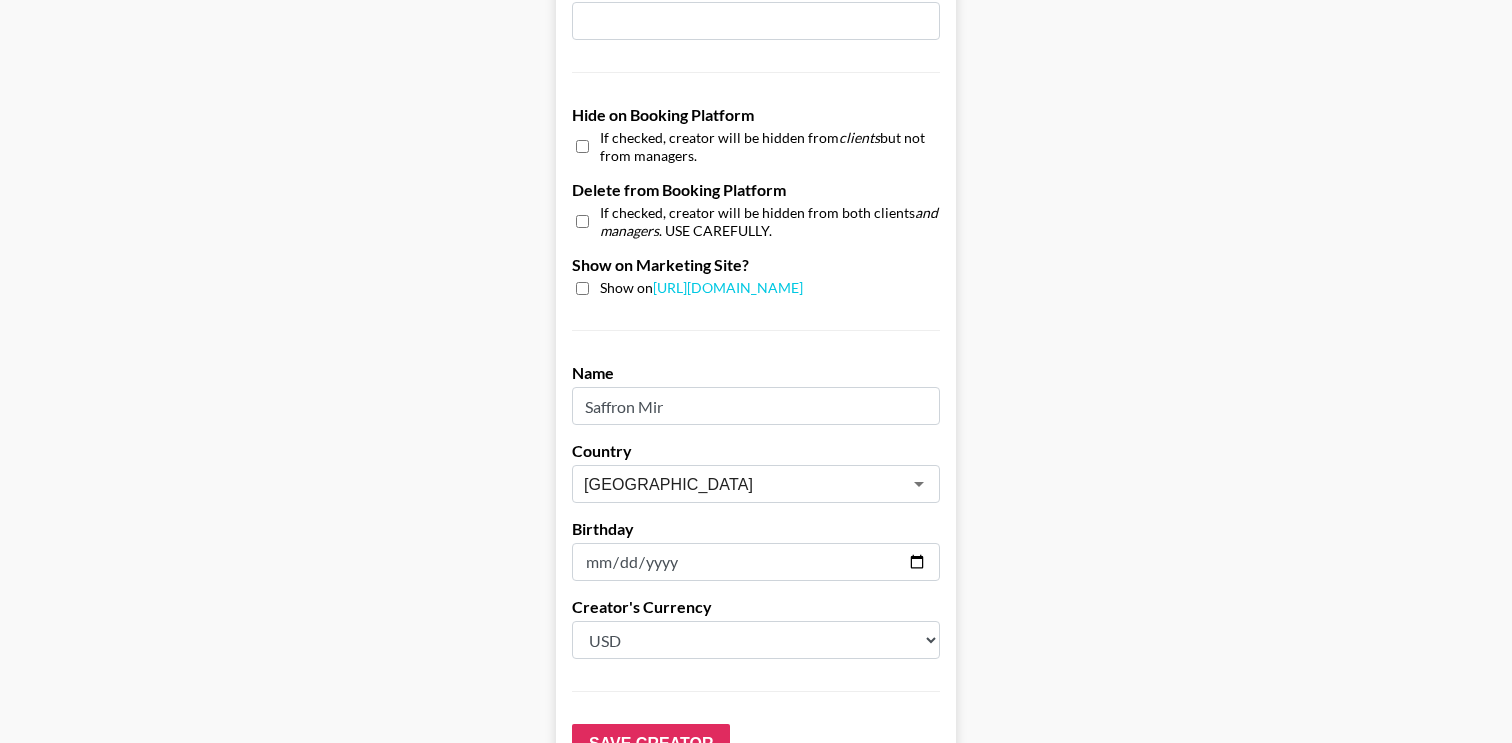 select on "GBP" 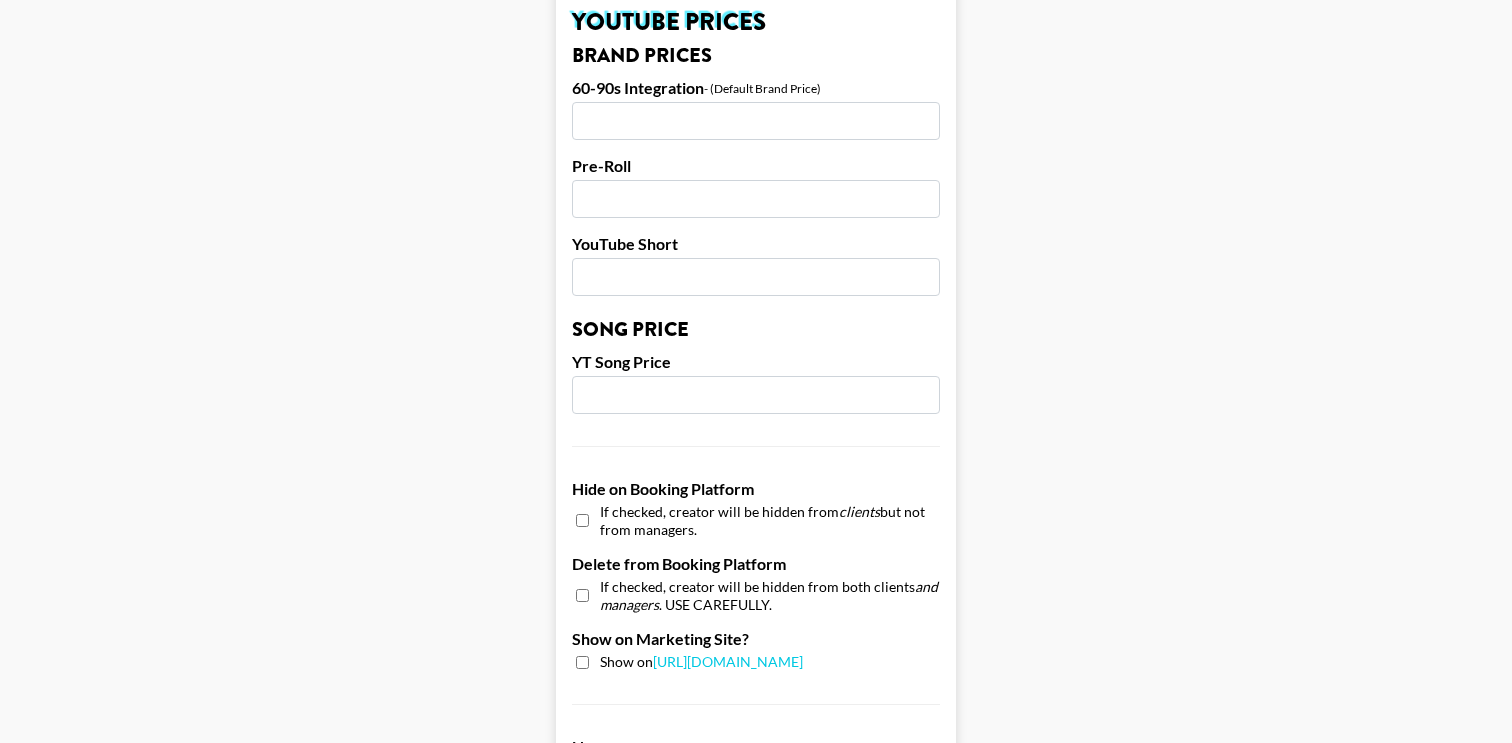 scroll, scrollTop: 1468, scrollLeft: 0, axis: vertical 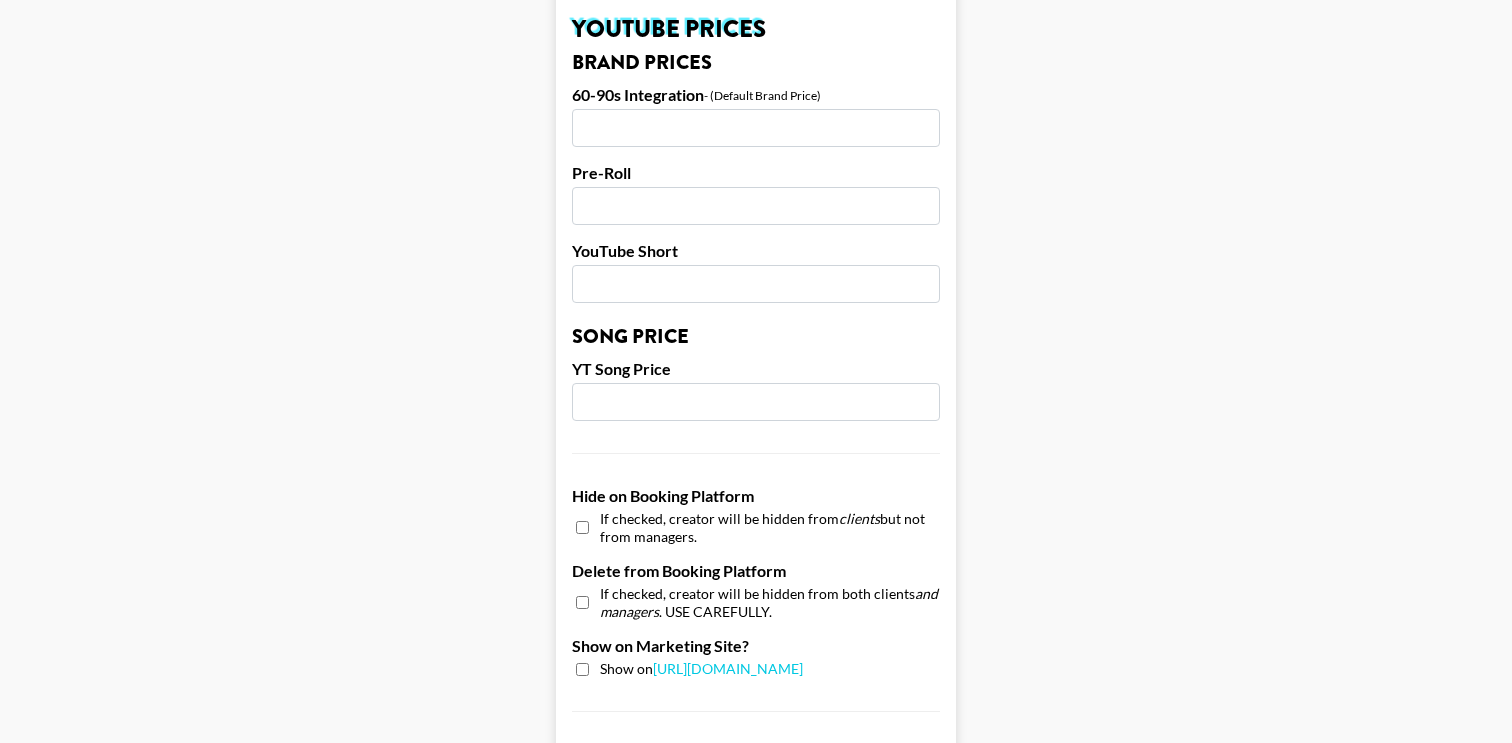 click at bounding box center [582, 669] 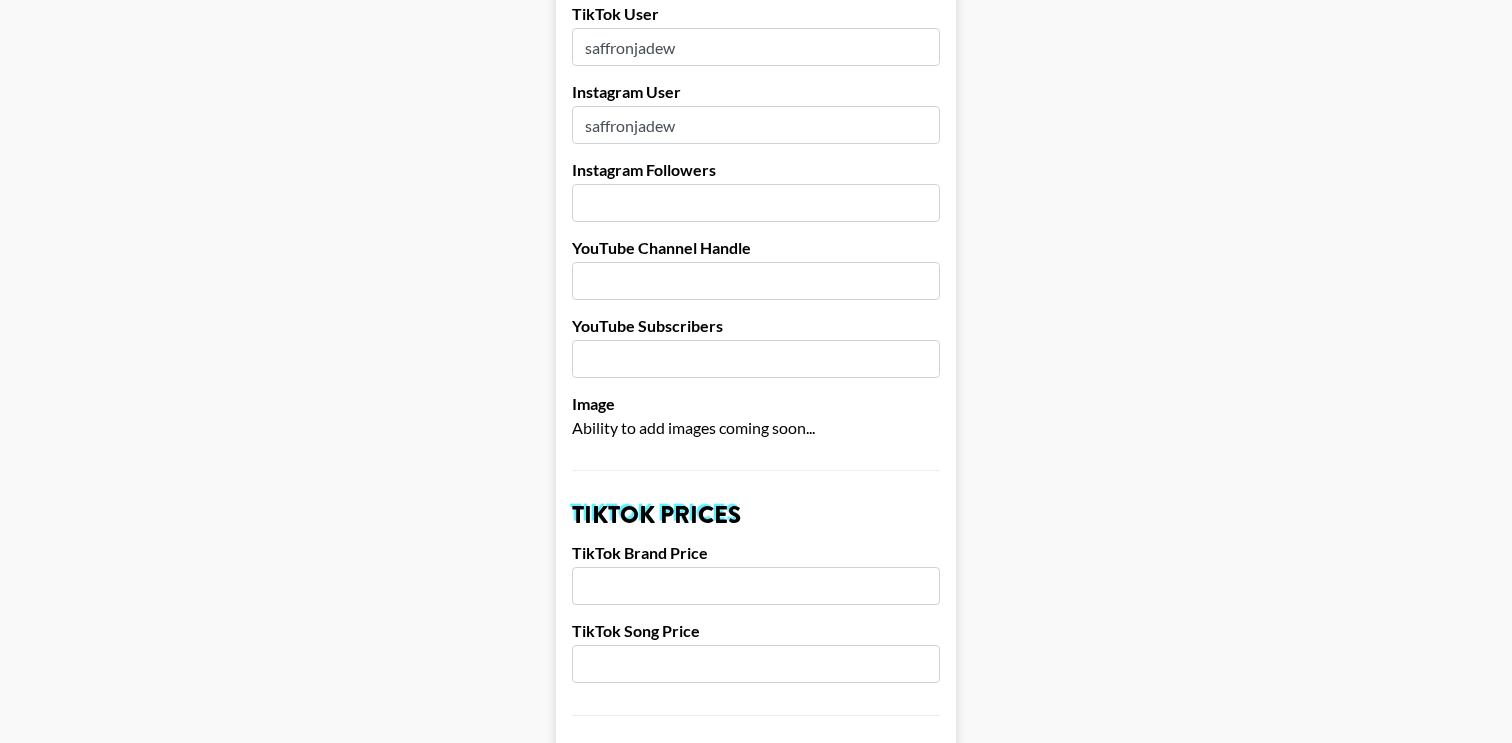 scroll, scrollTop: 331, scrollLeft: 0, axis: vertical 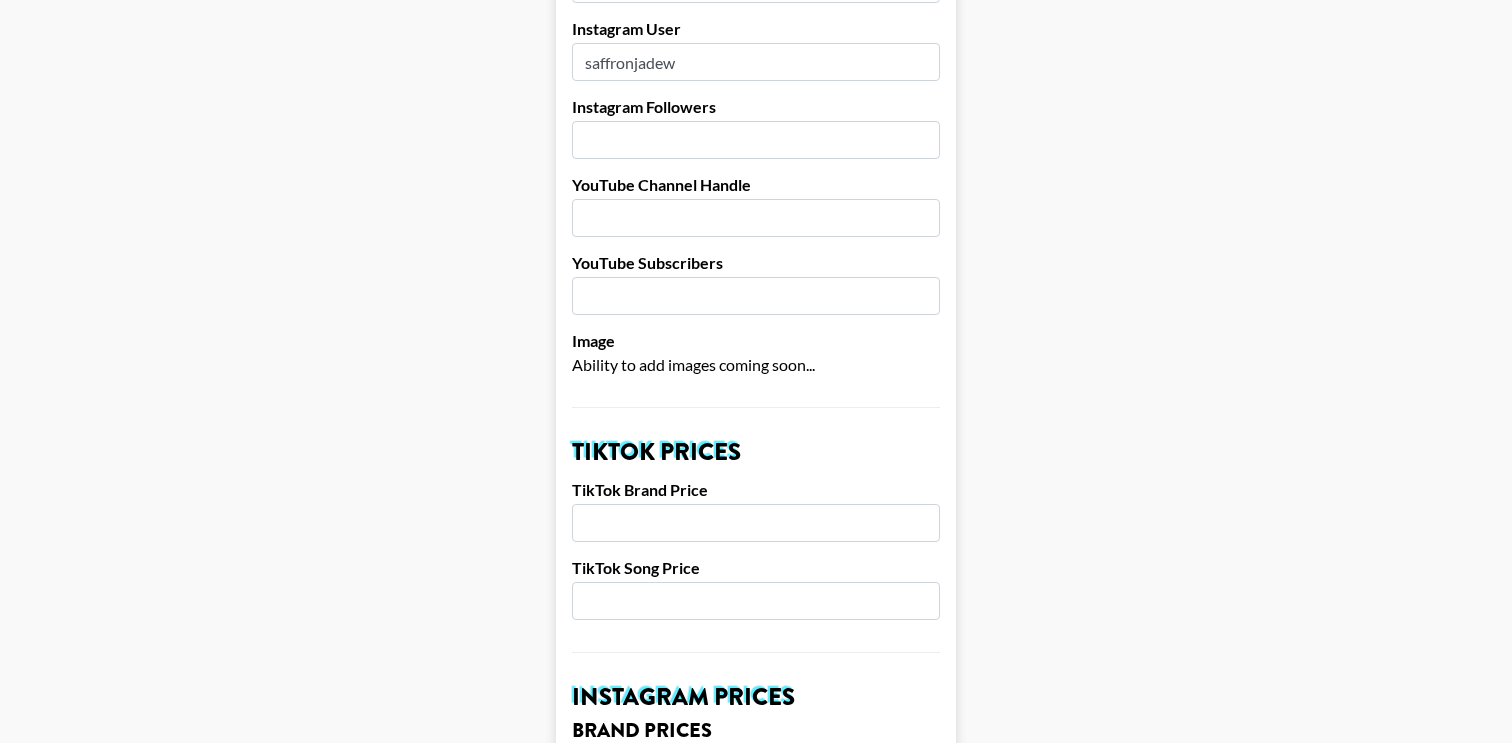 click at bounding box center (756, 523) 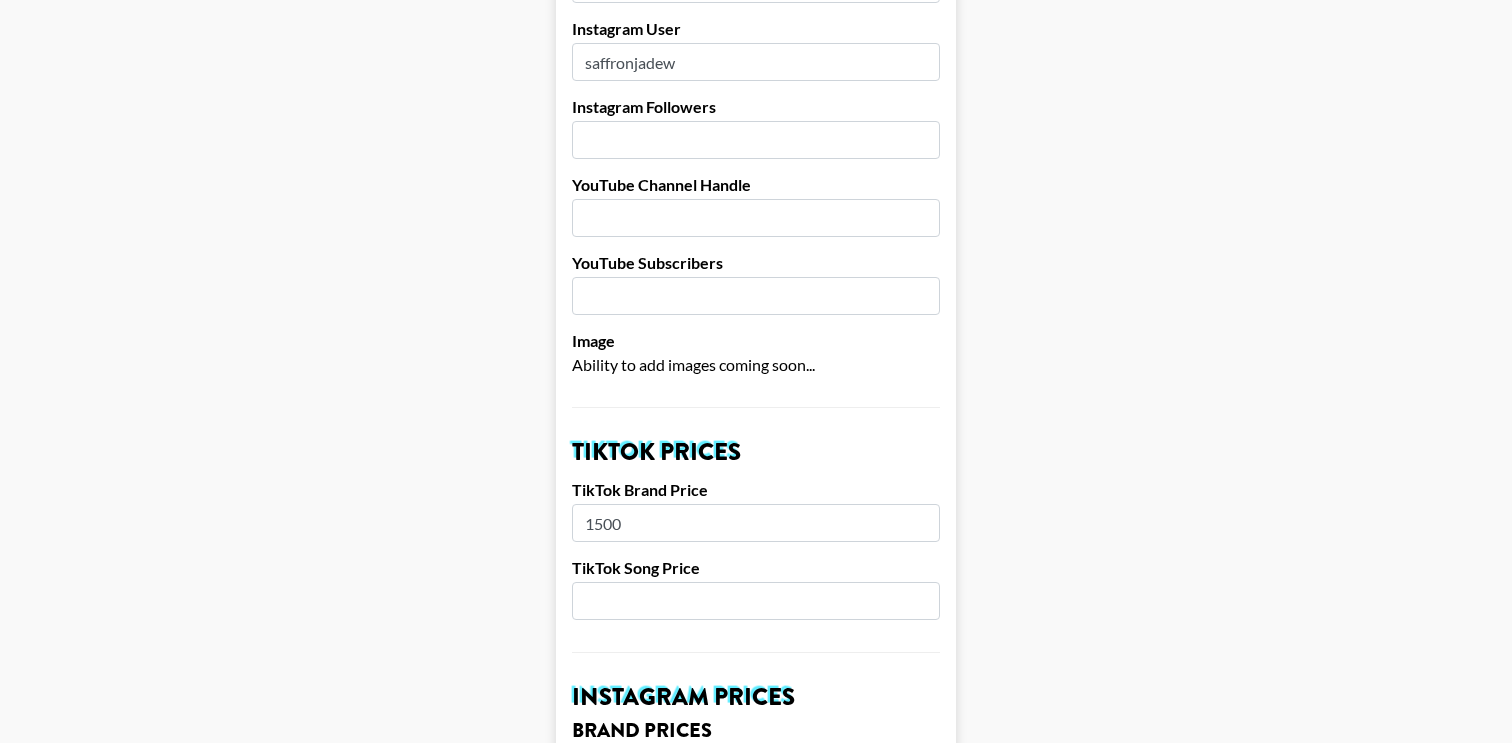 type on "1500" 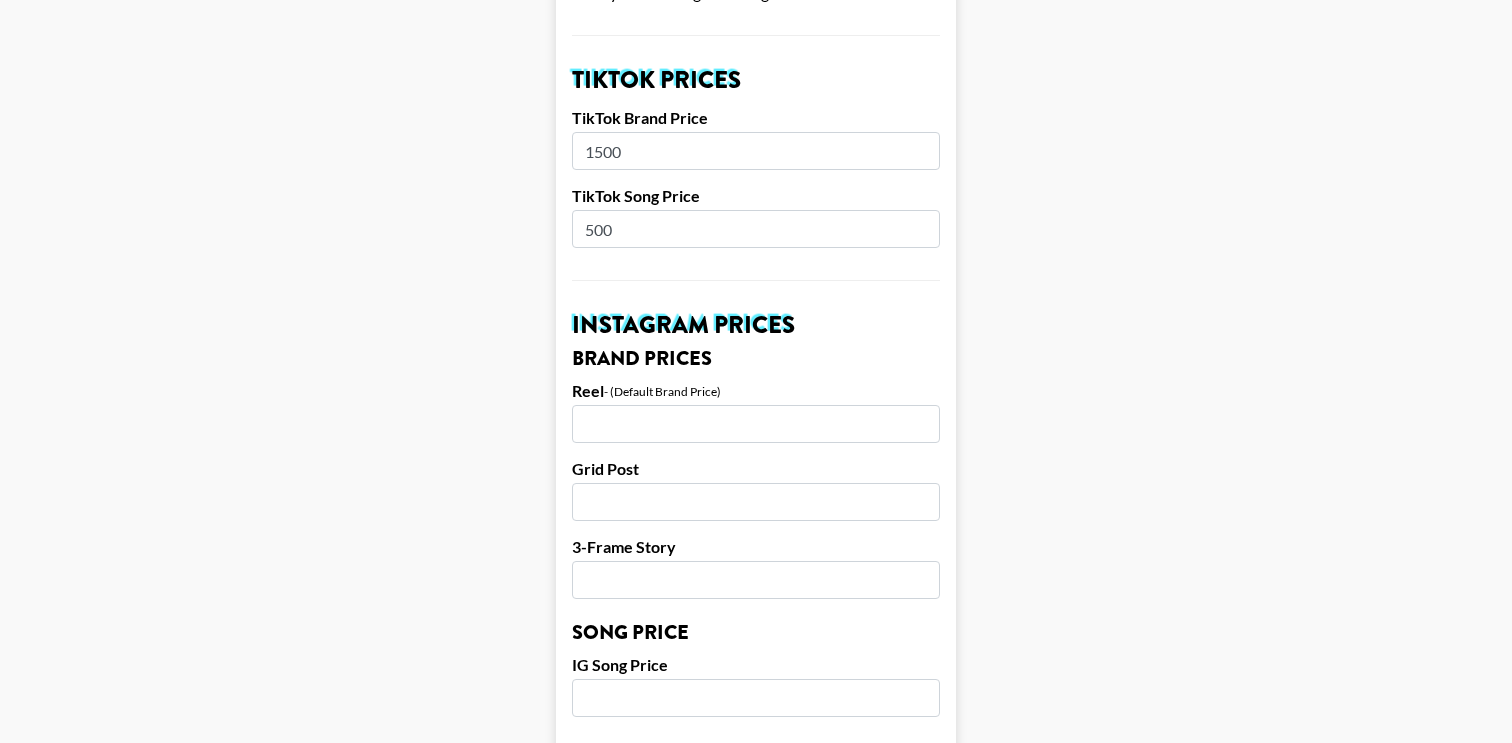scroll, scrollTop: 705, scrollLeft: 0, axis: vertical 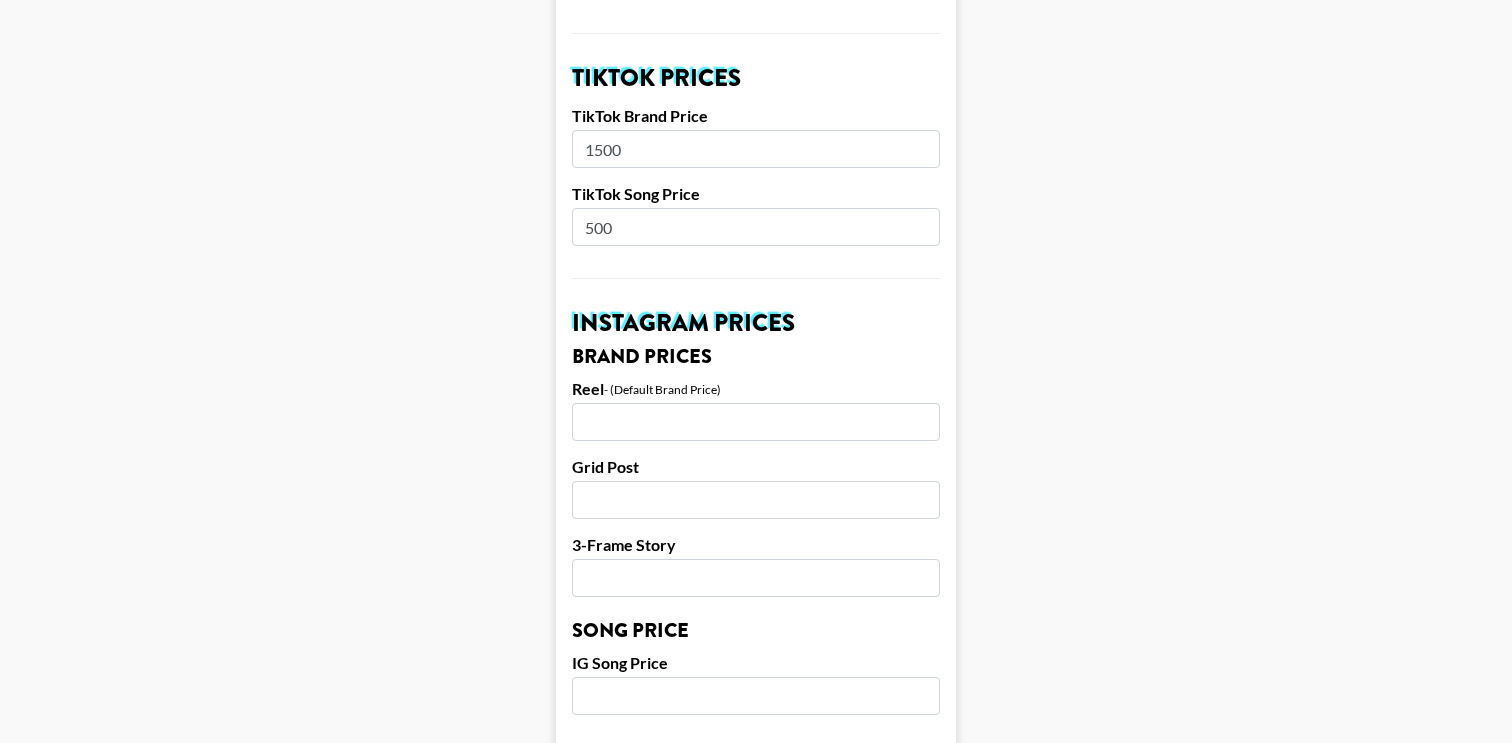 type on "500" 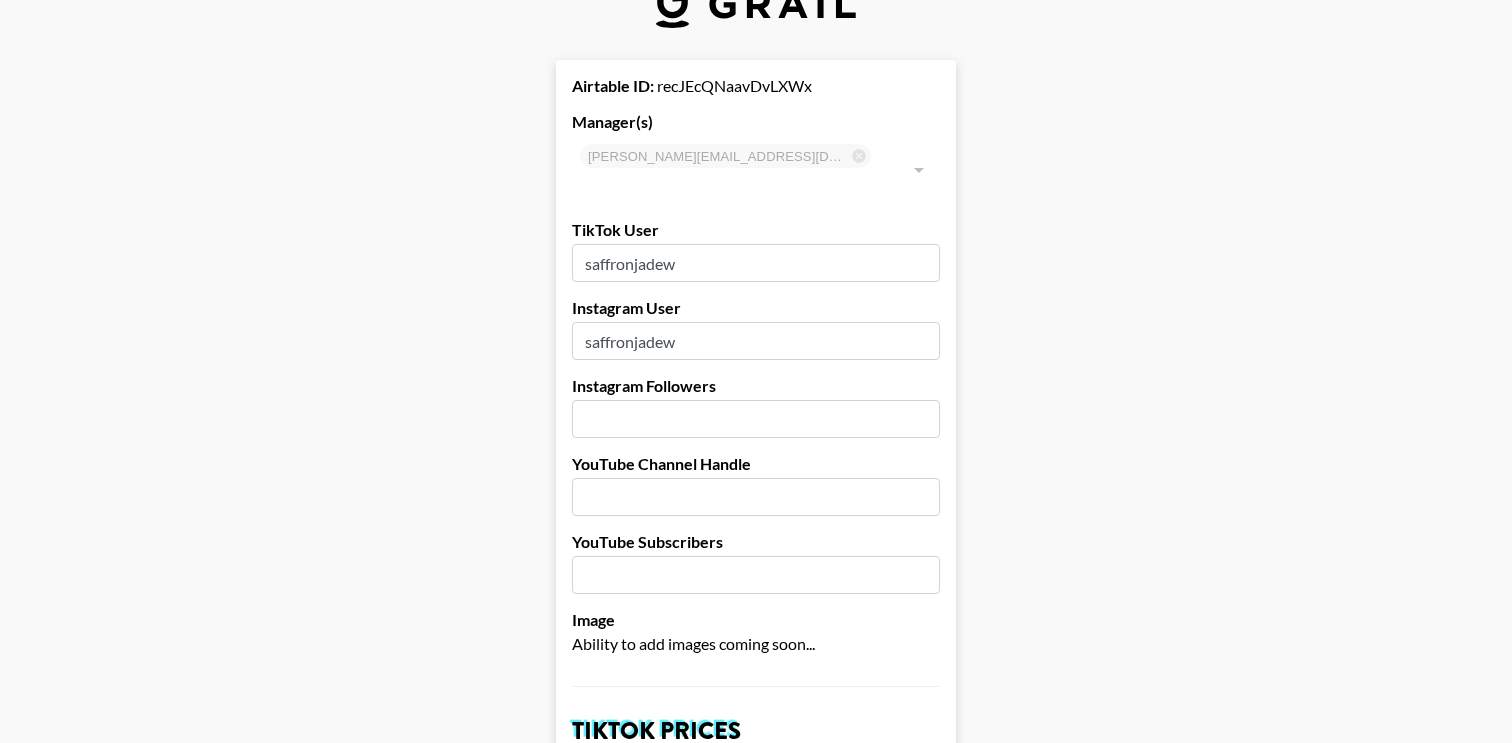 scroll, scrollTop: 20, scrollLeft: 0, axis: vertical 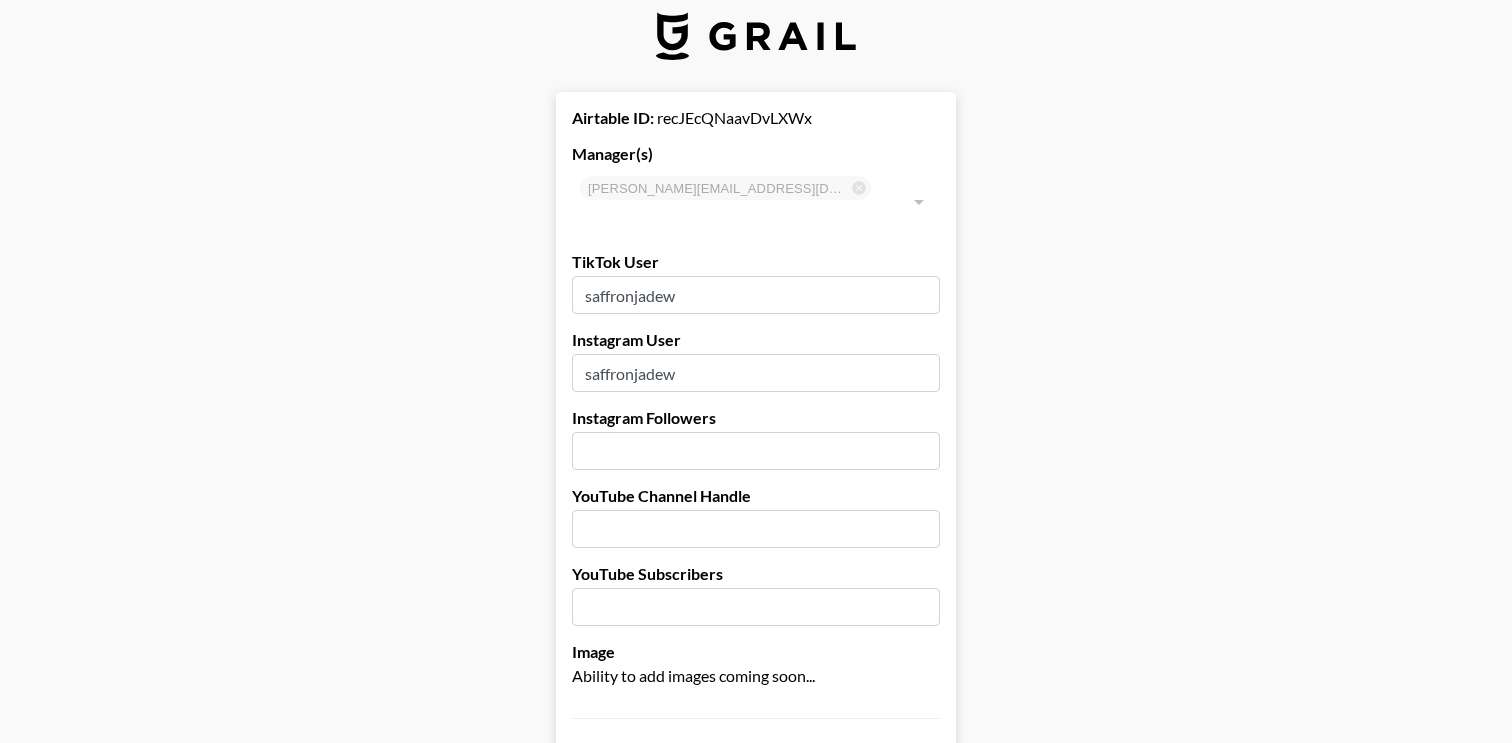 click at bounding box center [756, 451] 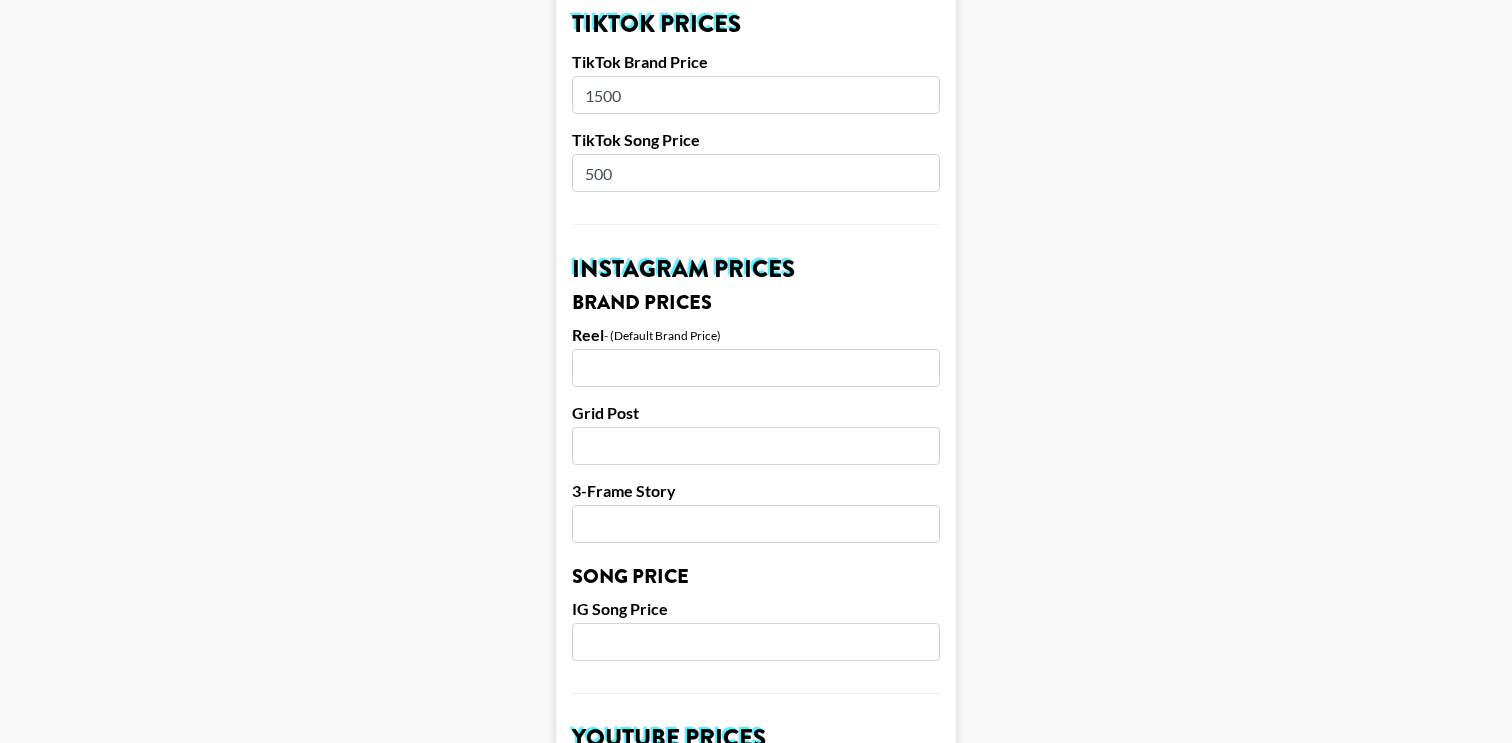 scroll, scrollTop: 810, scrollLeft: 0, axis: vertical 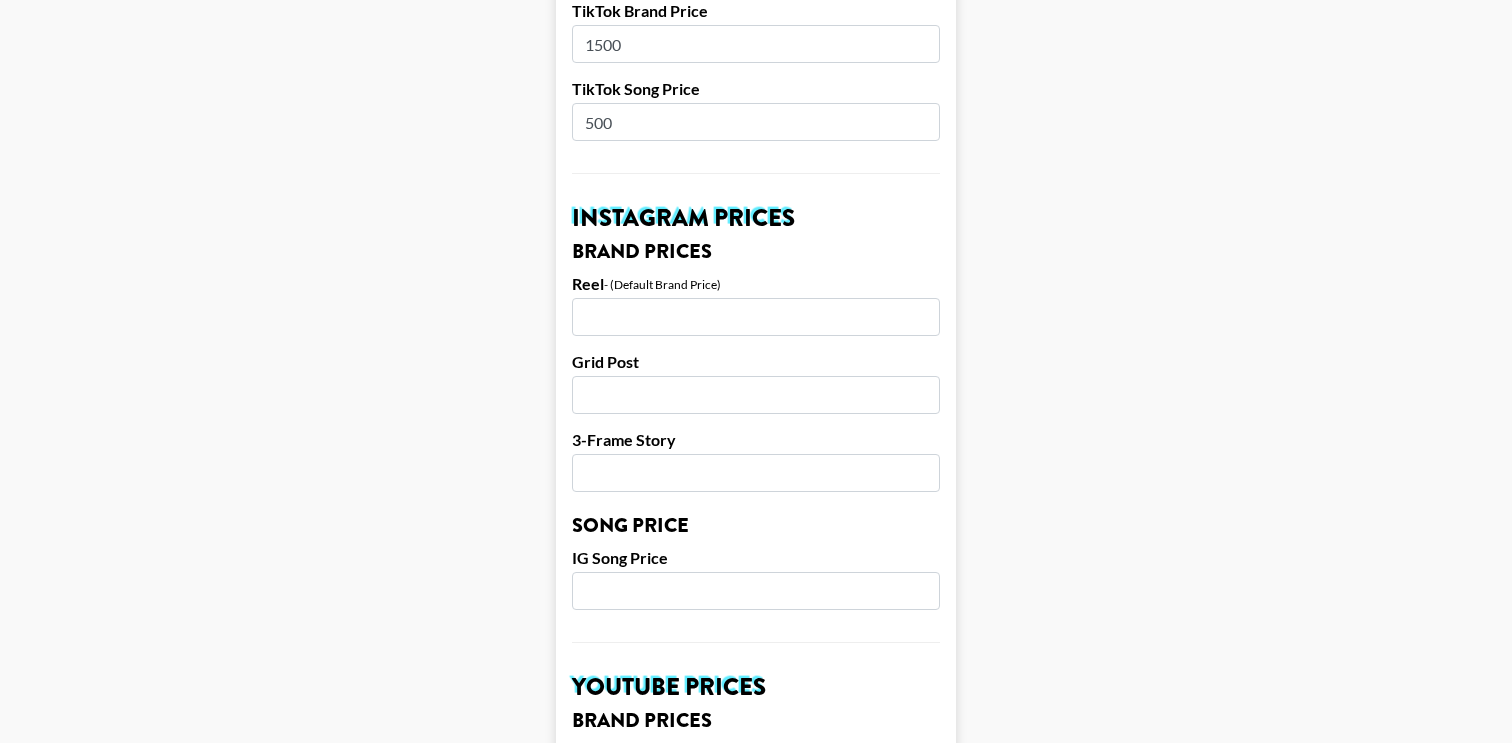 type on "166000" 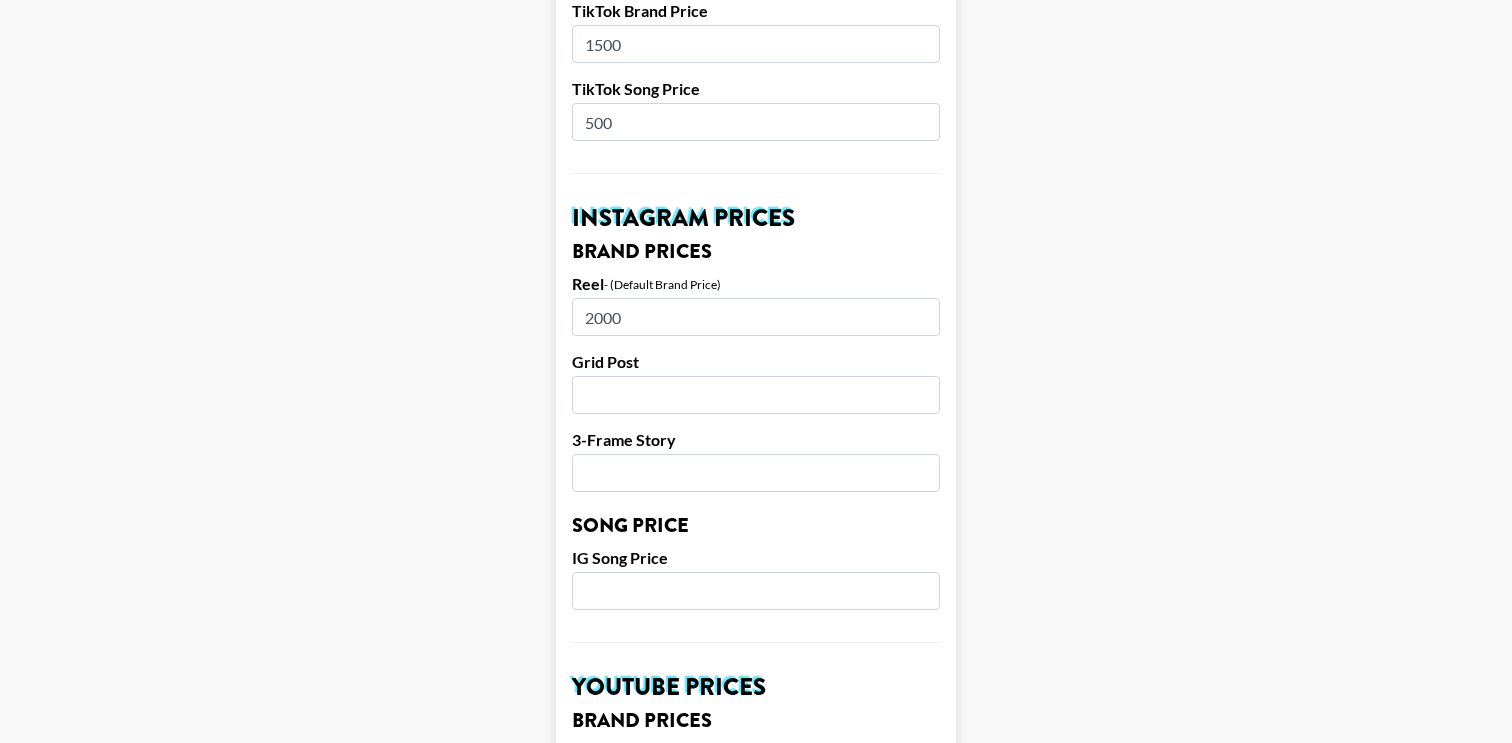 type on "2000" 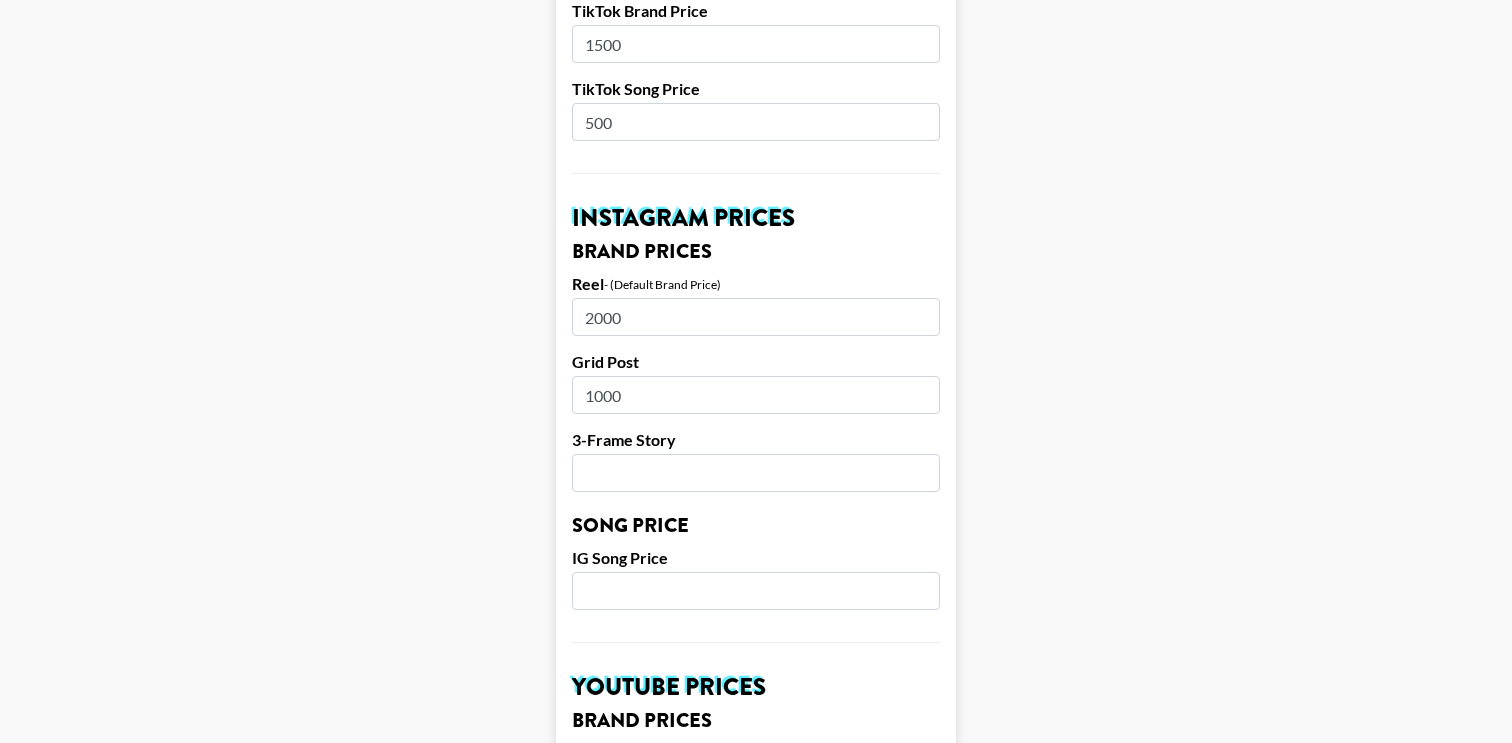 click on "1000" at bounding box center [756, 395] 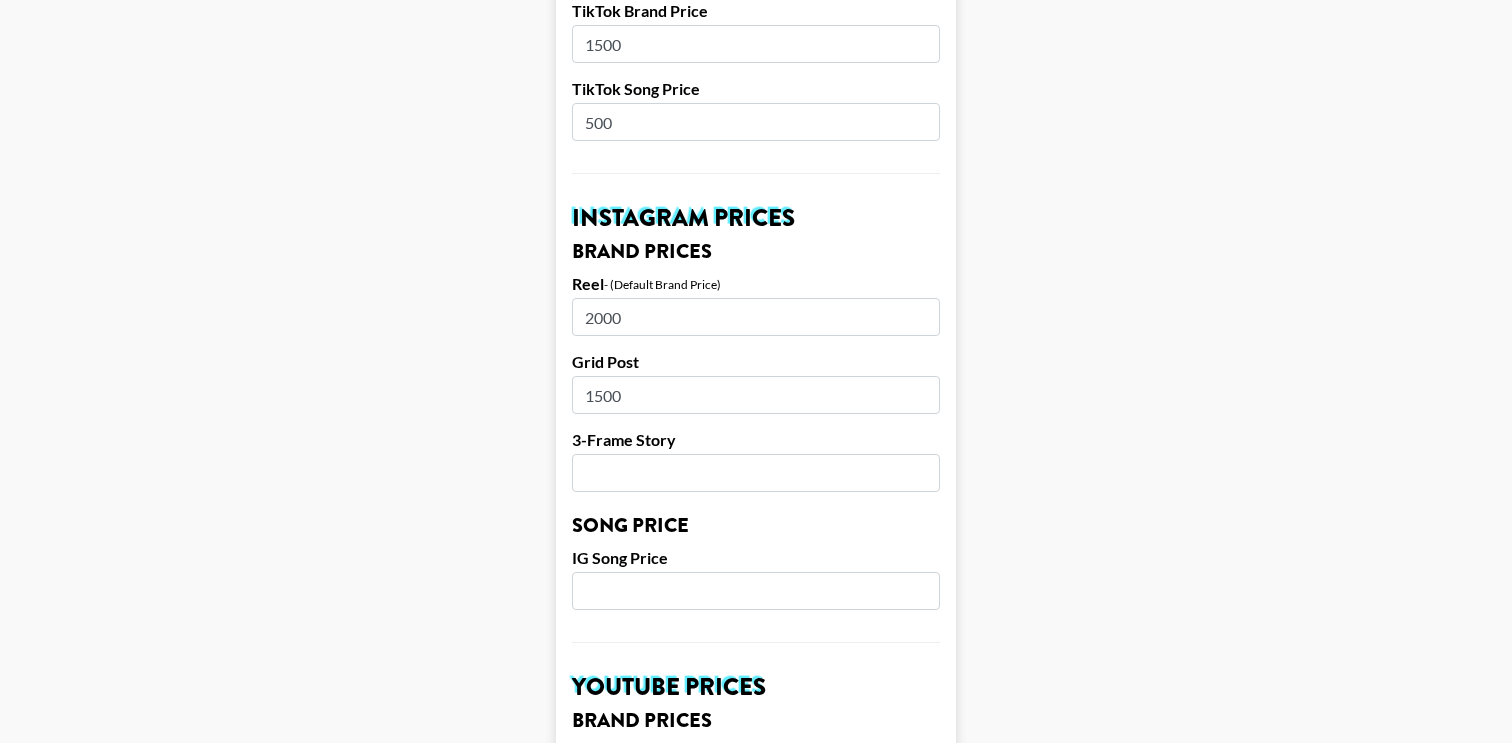 type on "1500" 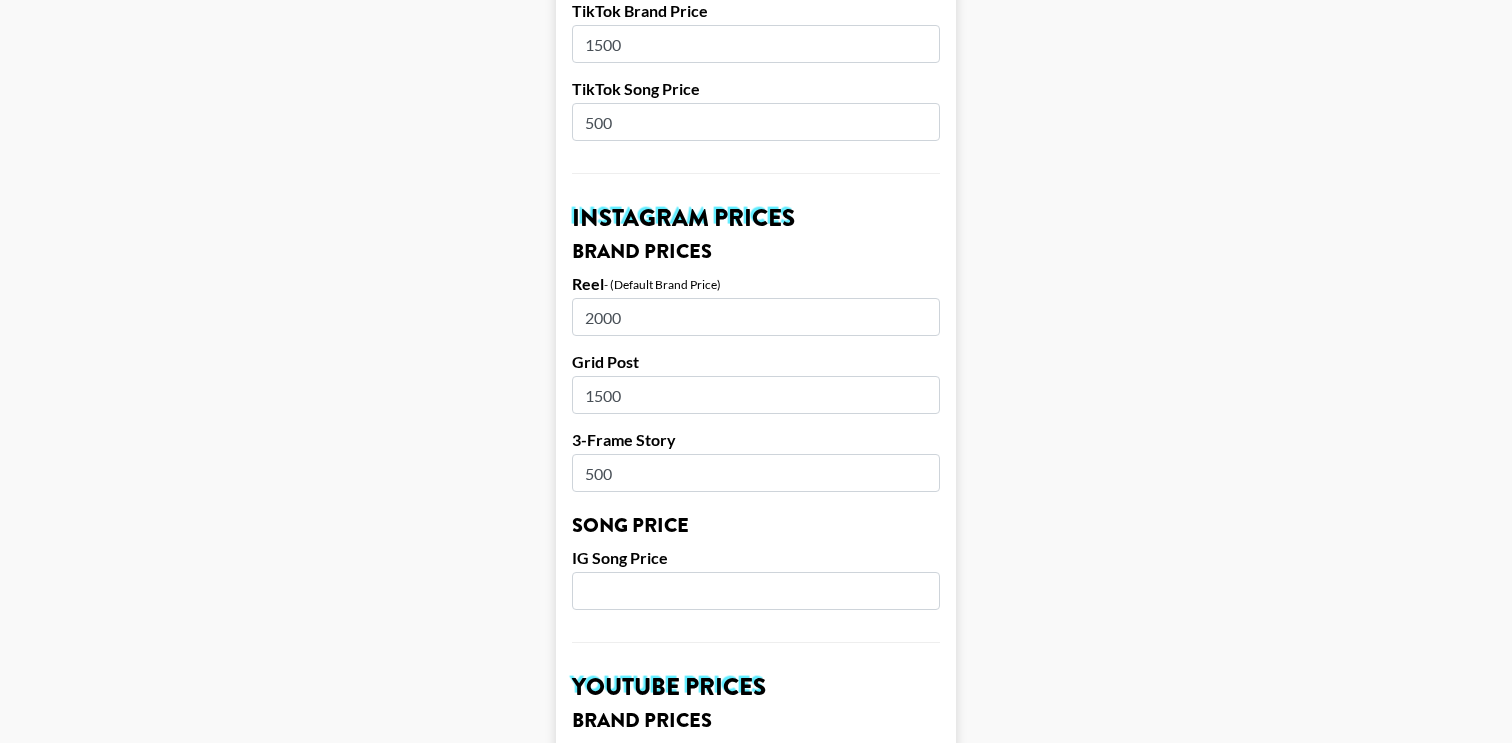 type on "500" 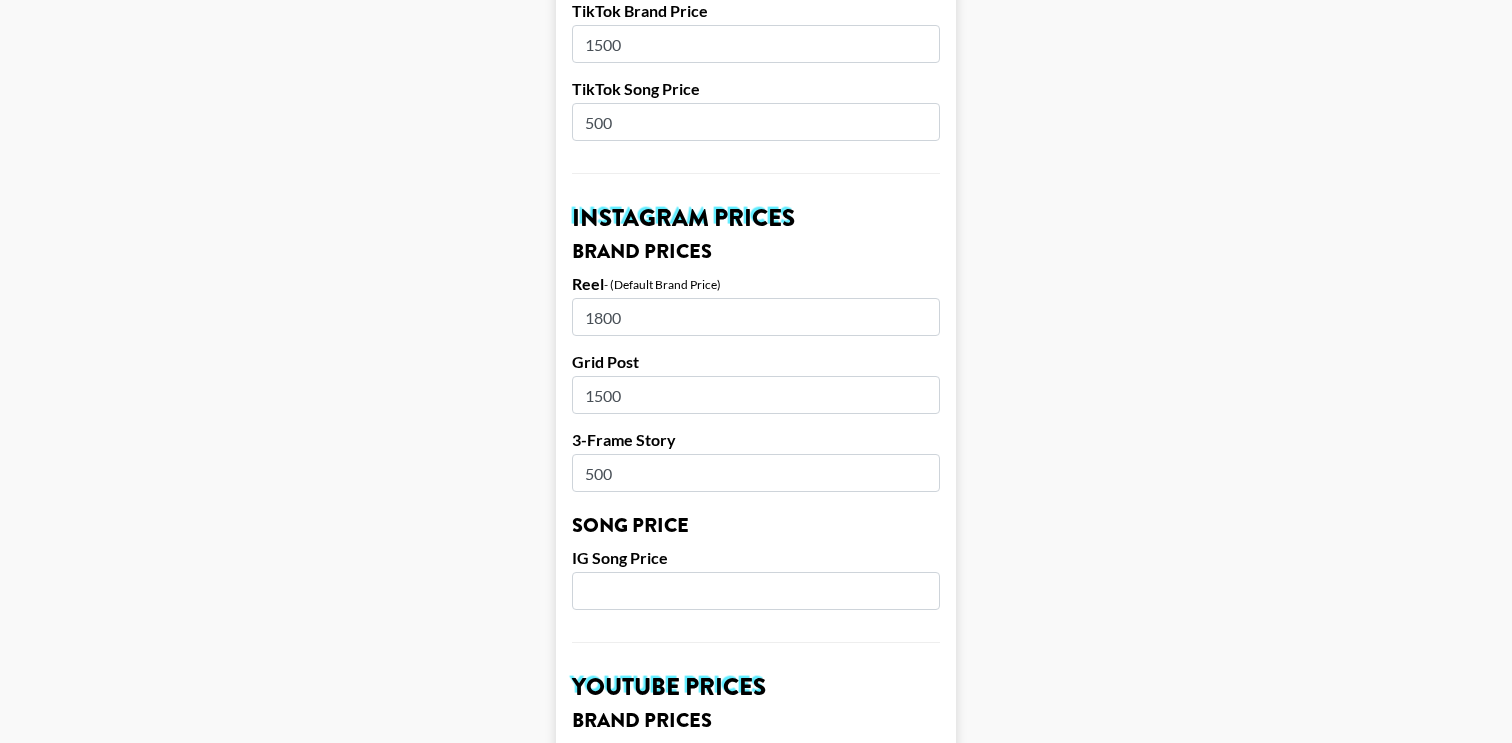 type on "1800" 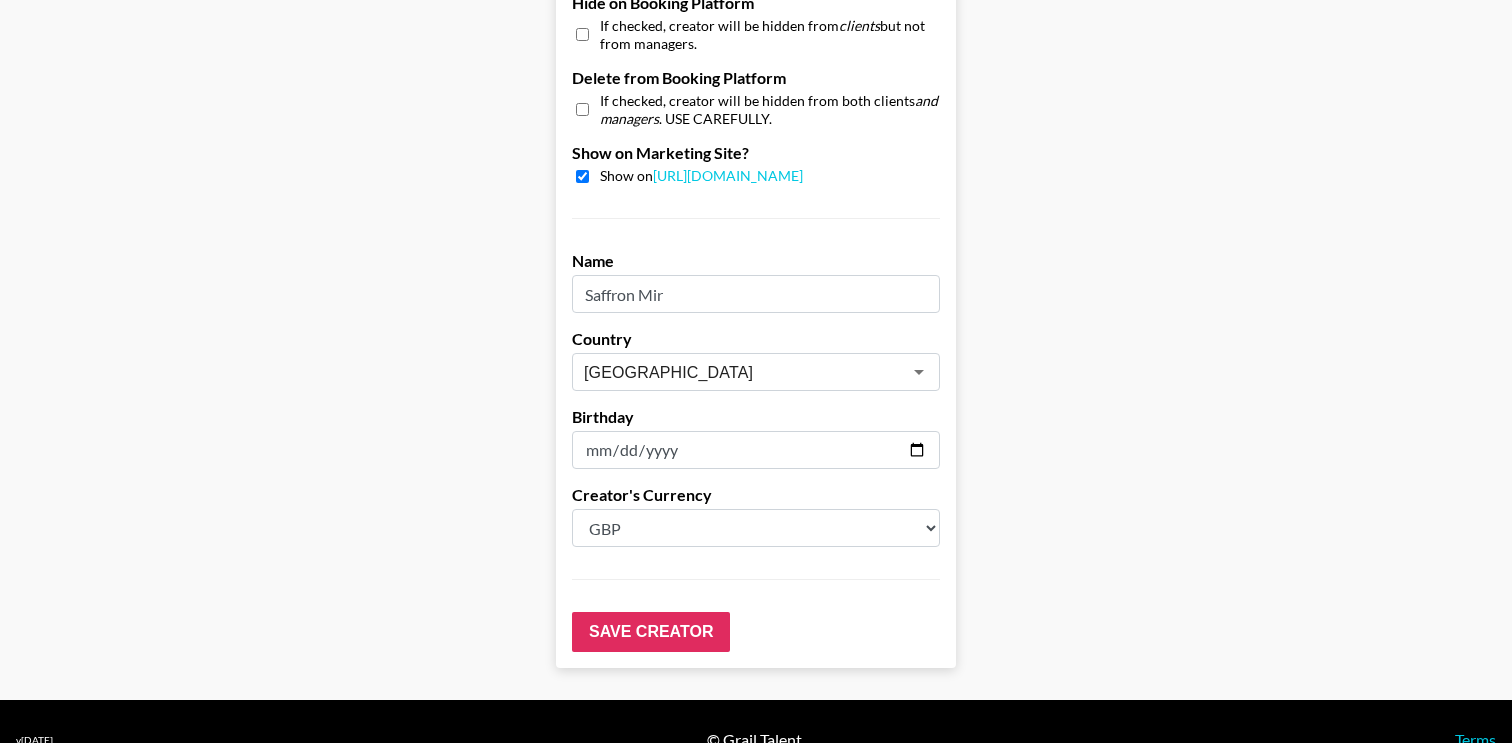 scroll, scrollTop: 1970, scrollLeft: 0, axis: vertical 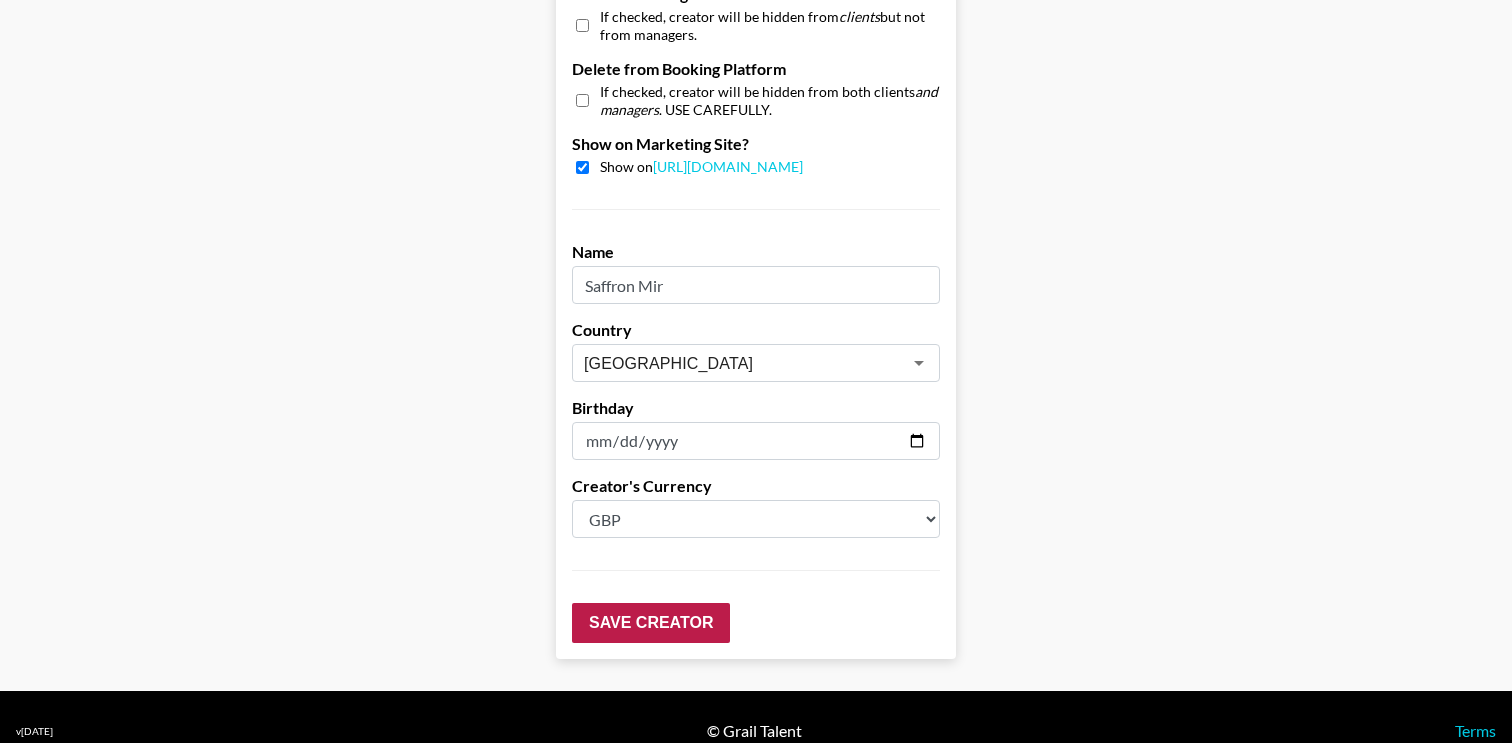 type on "1200" 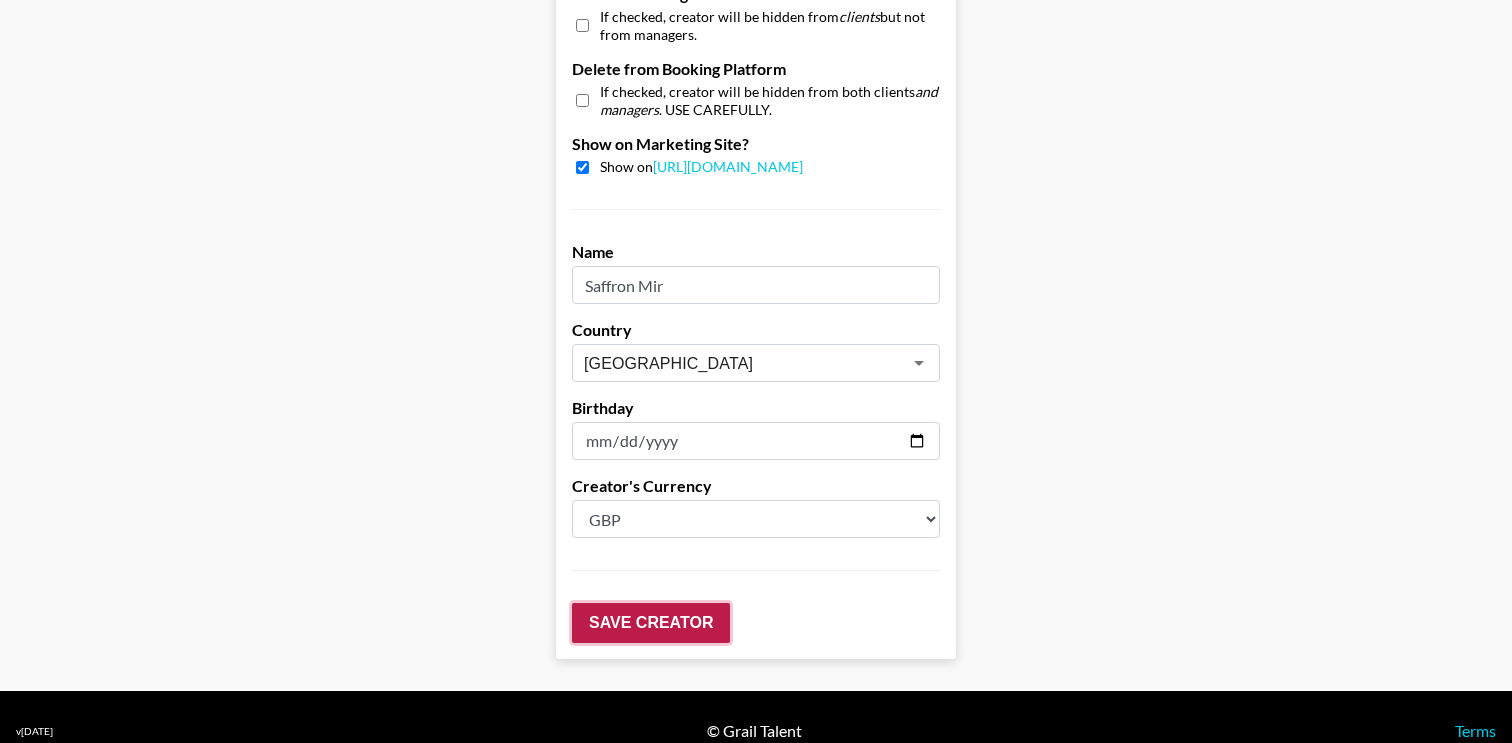 click on "Save Creator" at bounding box center (651, 623) 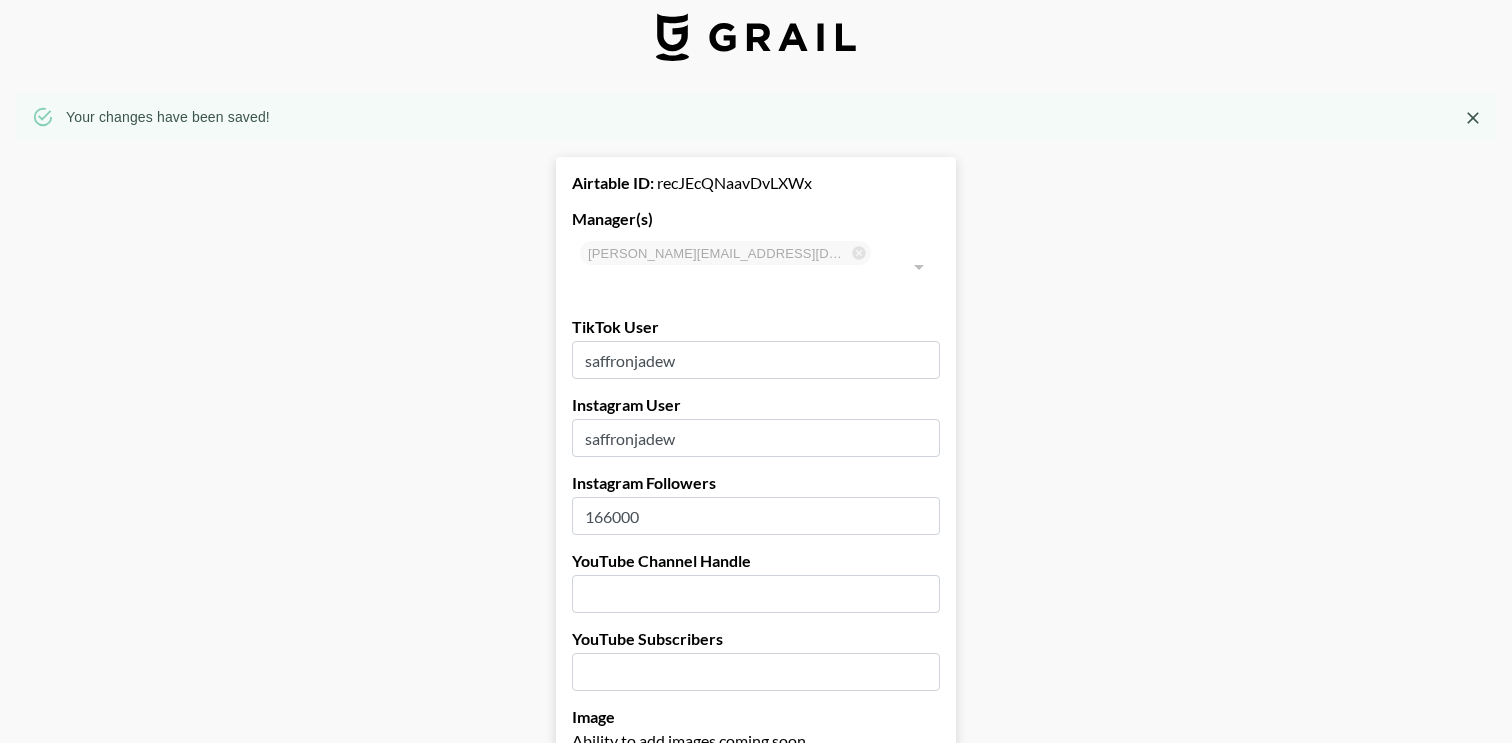 scroll, scrollTop: 0, scrollLeft: 0, axis: both 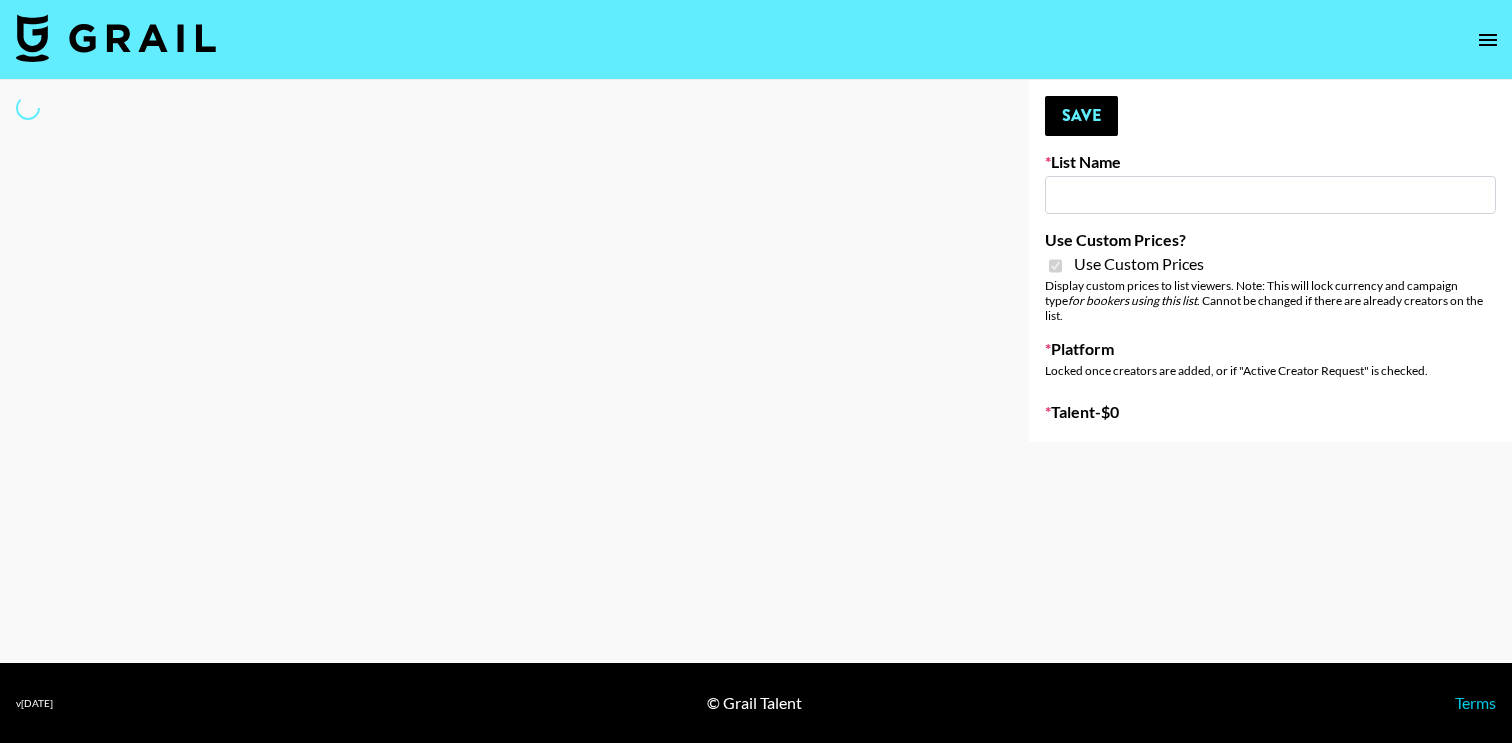 type on "[PERSON_NAME] Appliances" 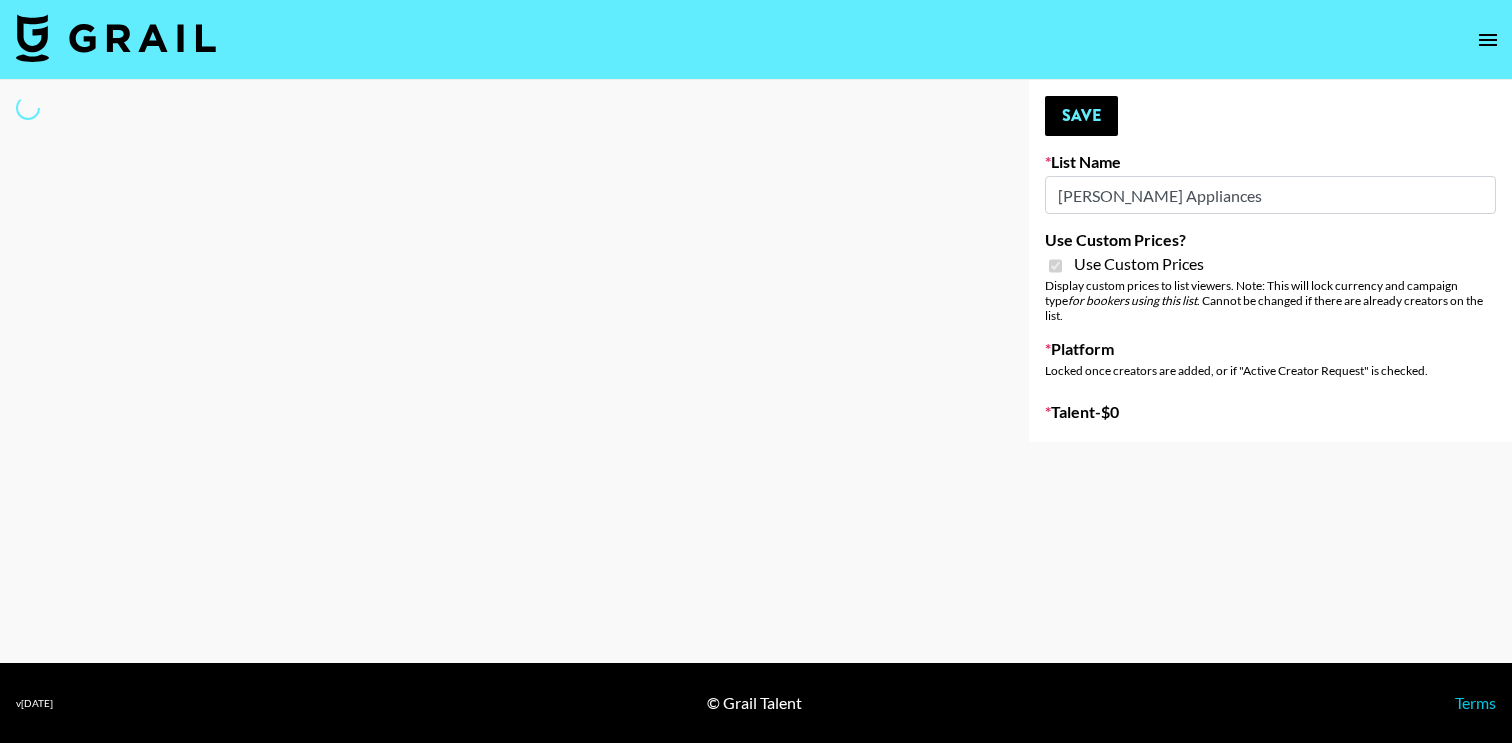 select on "Brand" 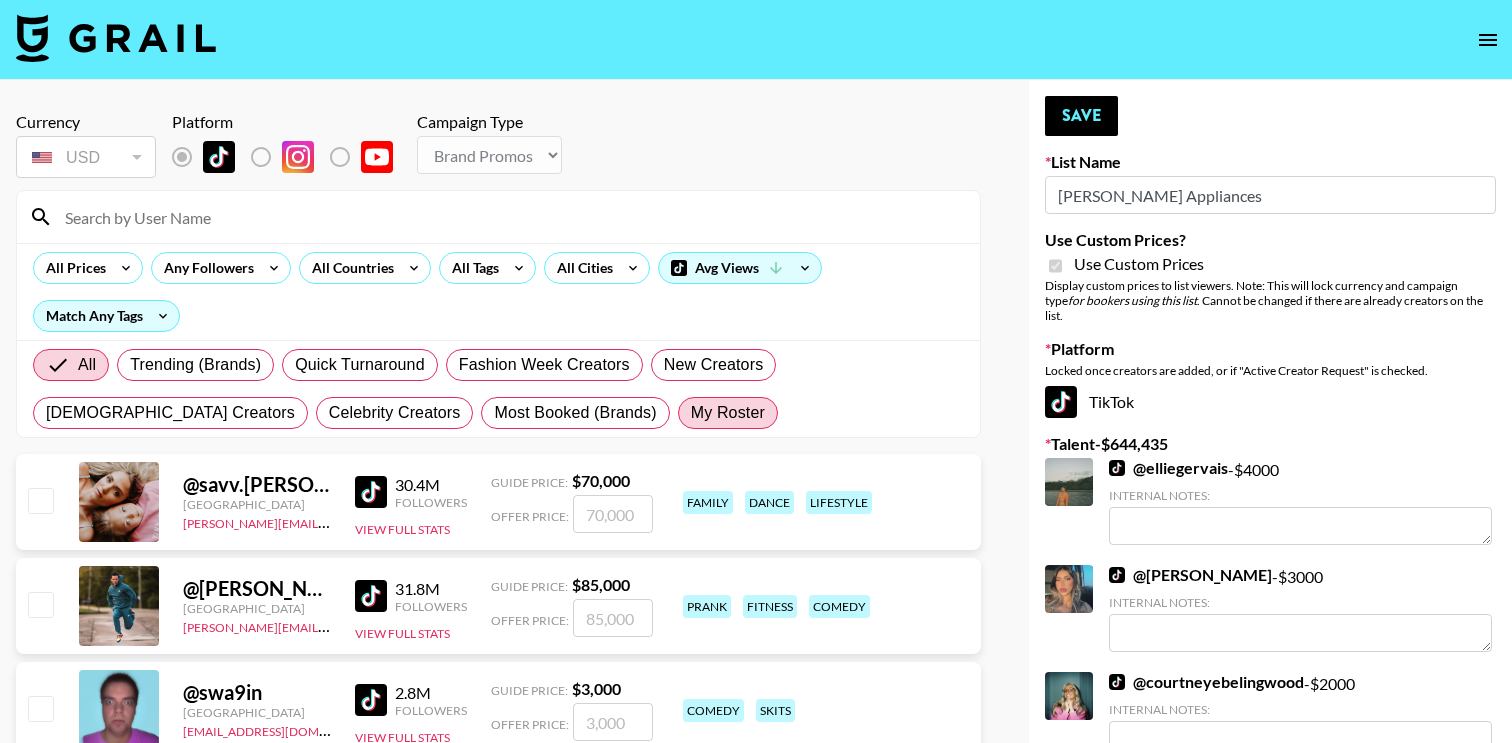 click on "My Roster" at bounding box center [728, 413] 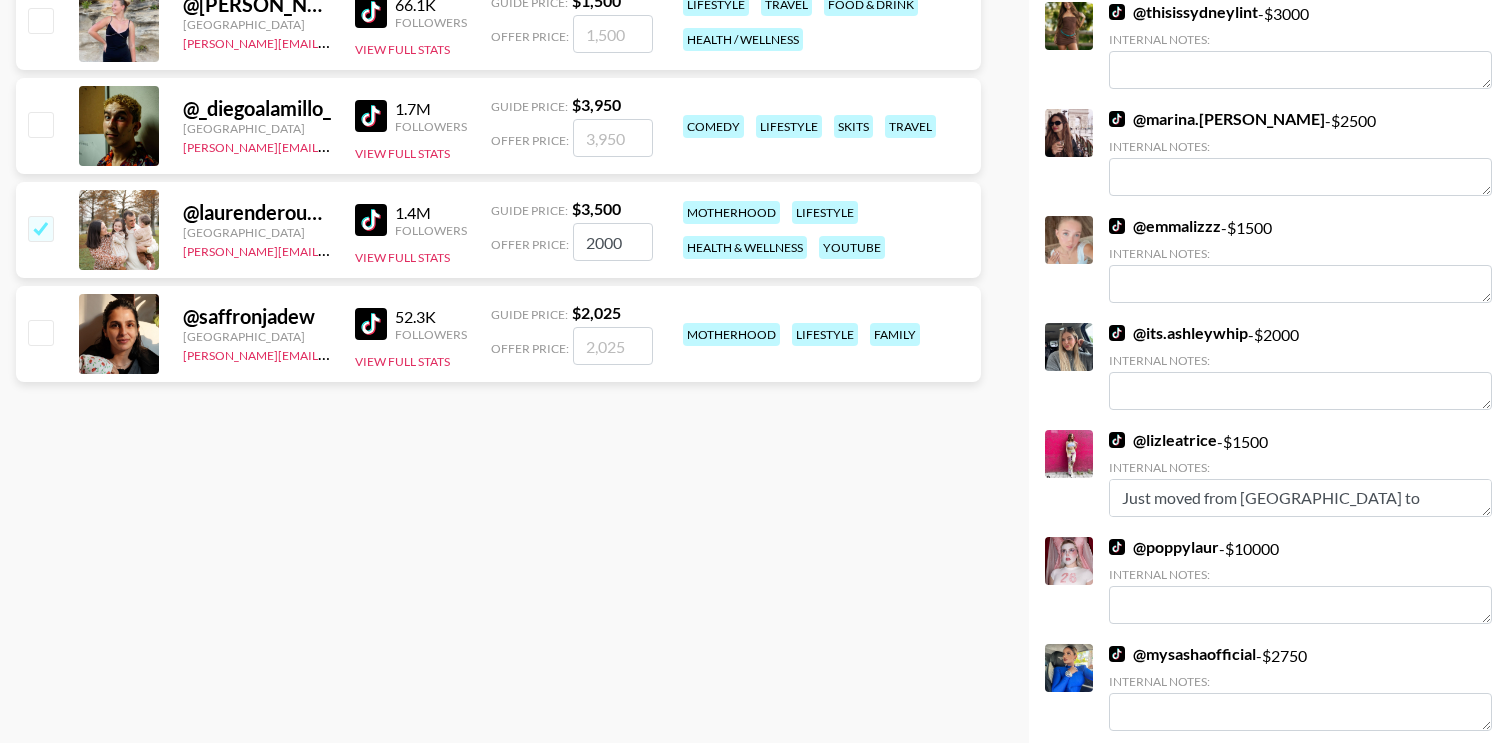 scroll, scrollTop: 1314, scrollLeft: 0, axis: vertical 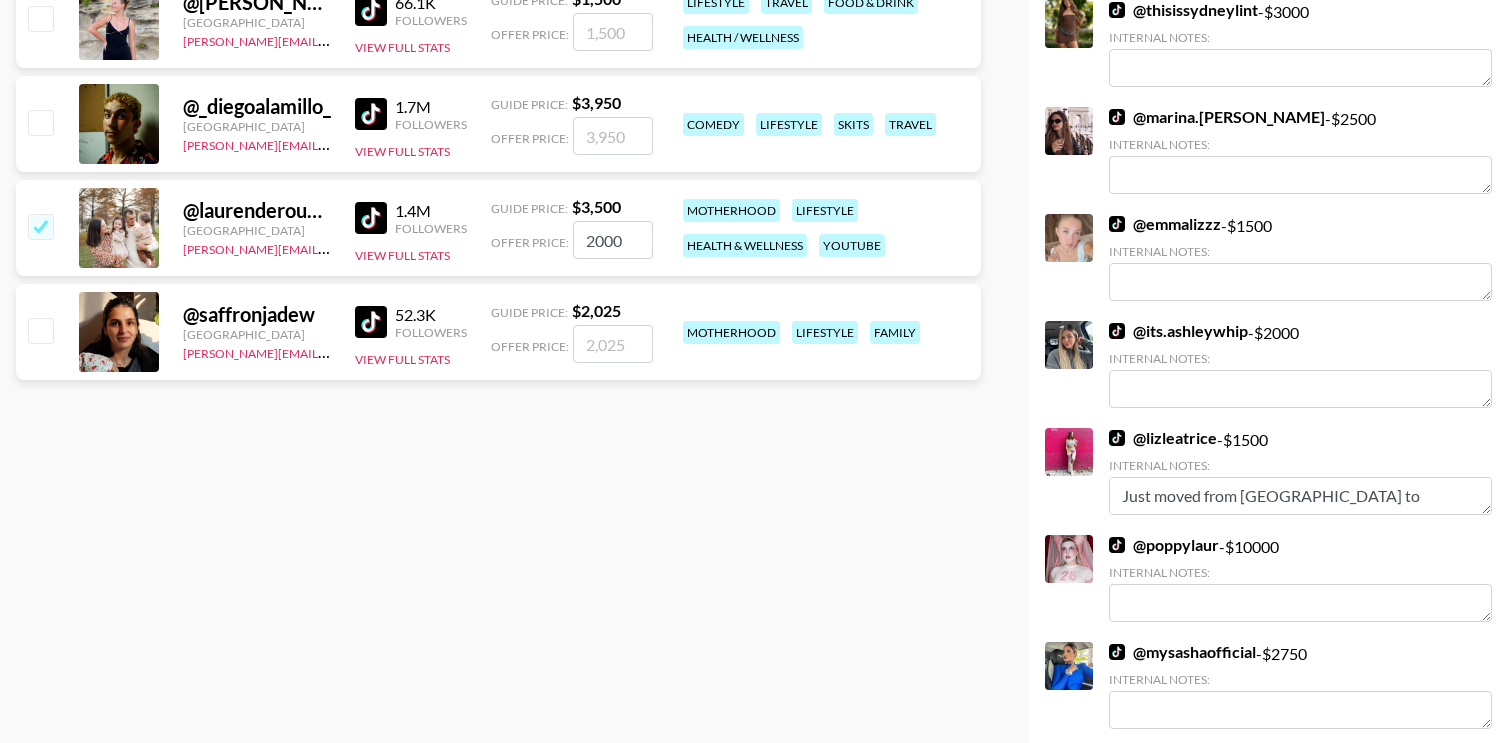 click at bounding box center (40, 330) 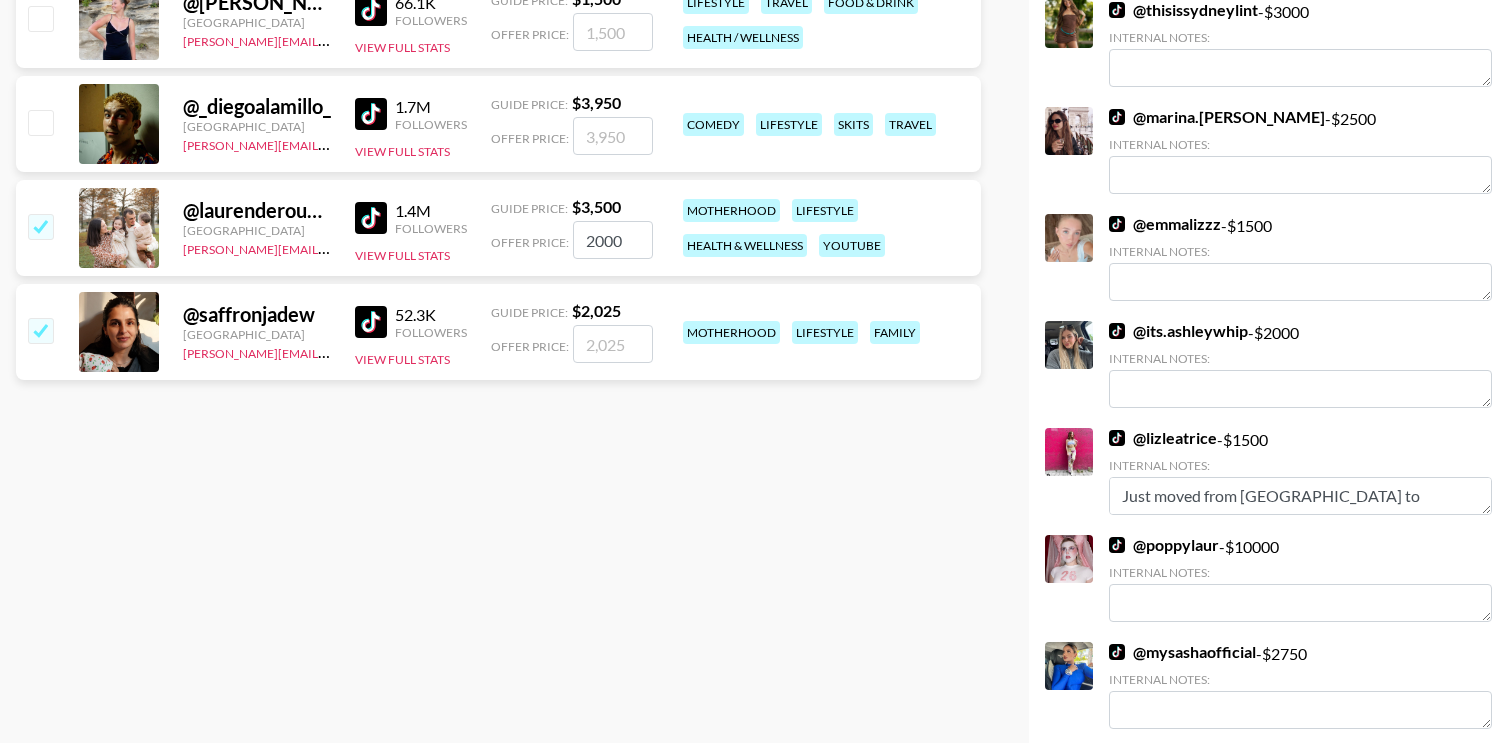 checkbox on "true" 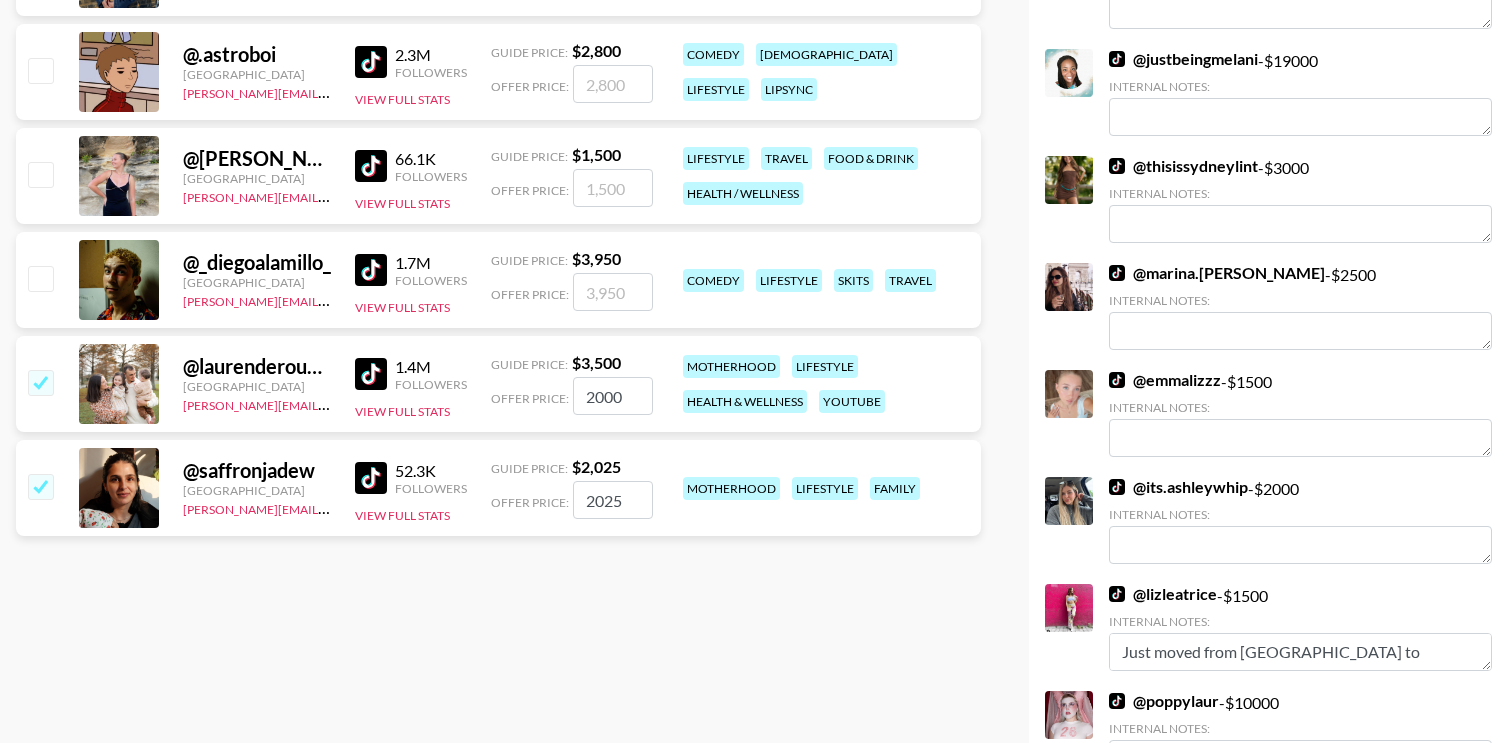 scroll, scrollTop: 1151, scrollLeft: 0, axis: vertical 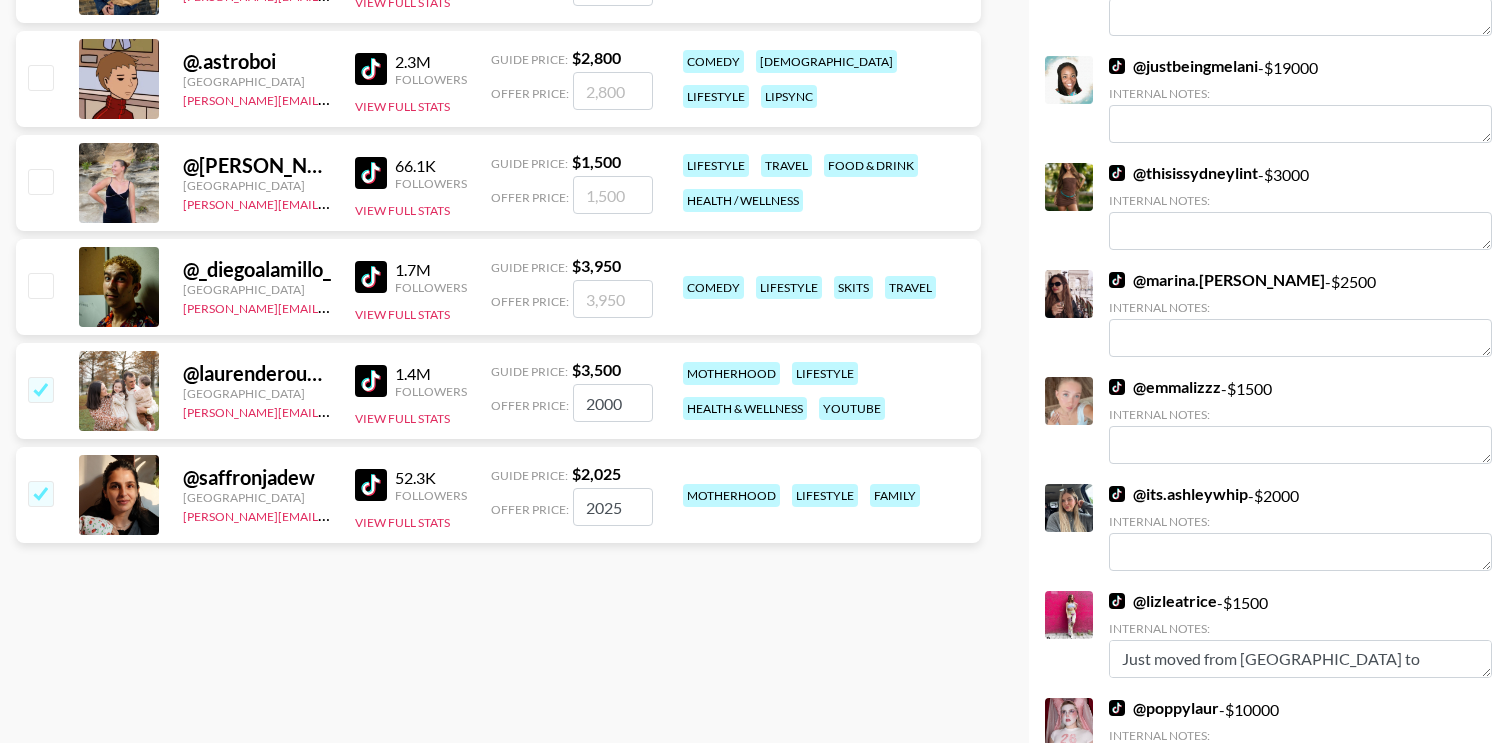 drag, startPoint x: 623, startPoint y: 508, endPoint x: 582, endPoint y: 508, distance: 41 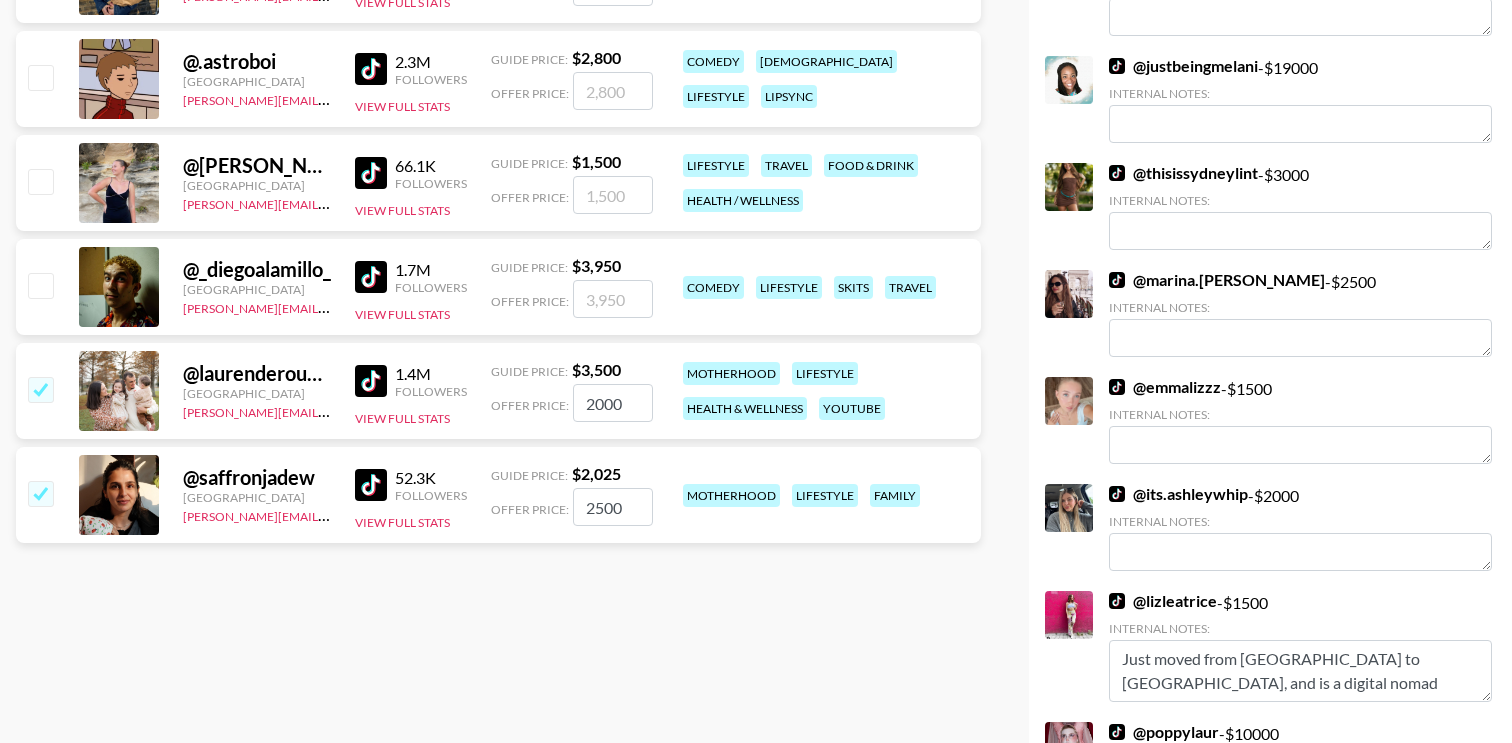 drag, startPoint x: 1485, startPoint y: 658, endPoint x: 1487, endPoint y: 683, distance: 25.079872 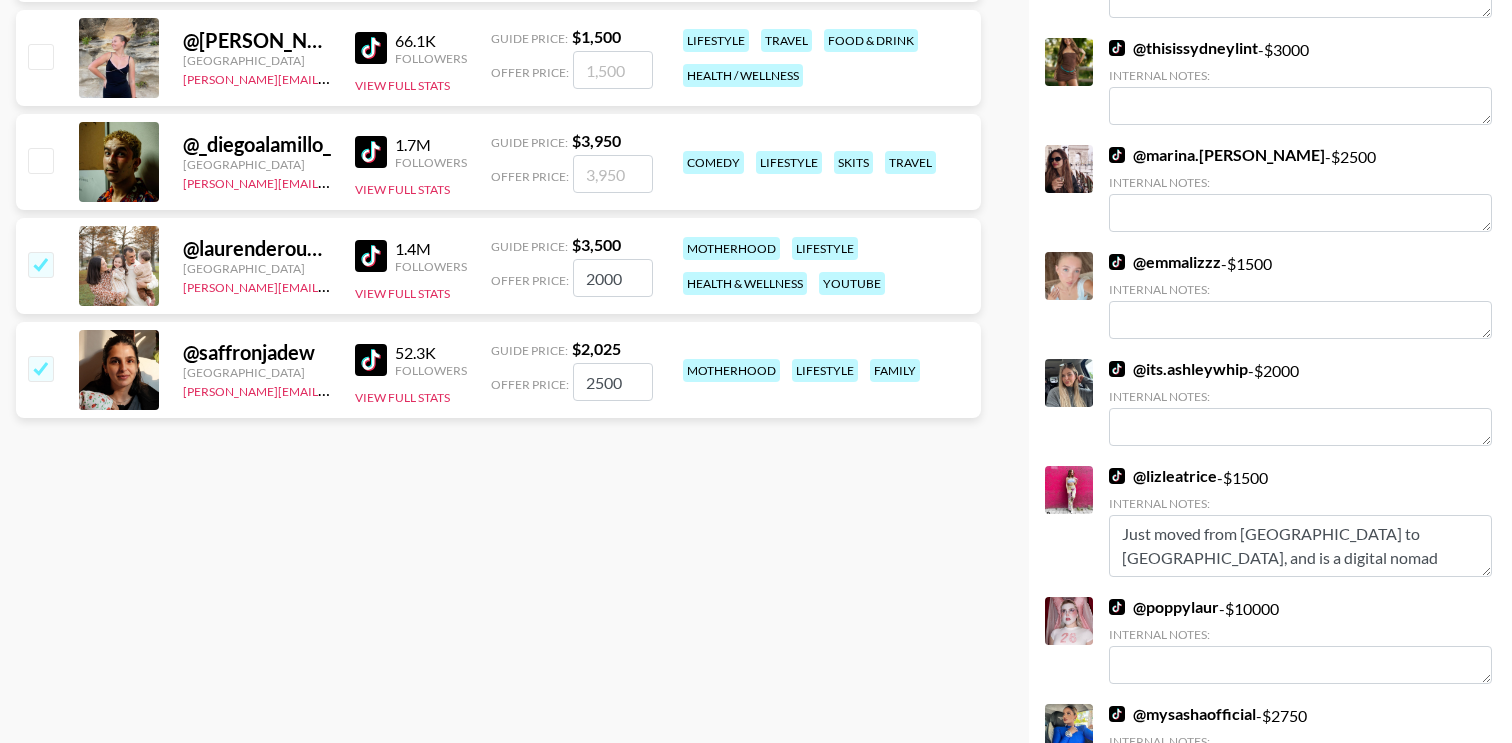 scroll, scrollTop: 1320, scrollLeft: 0, axis: vertical 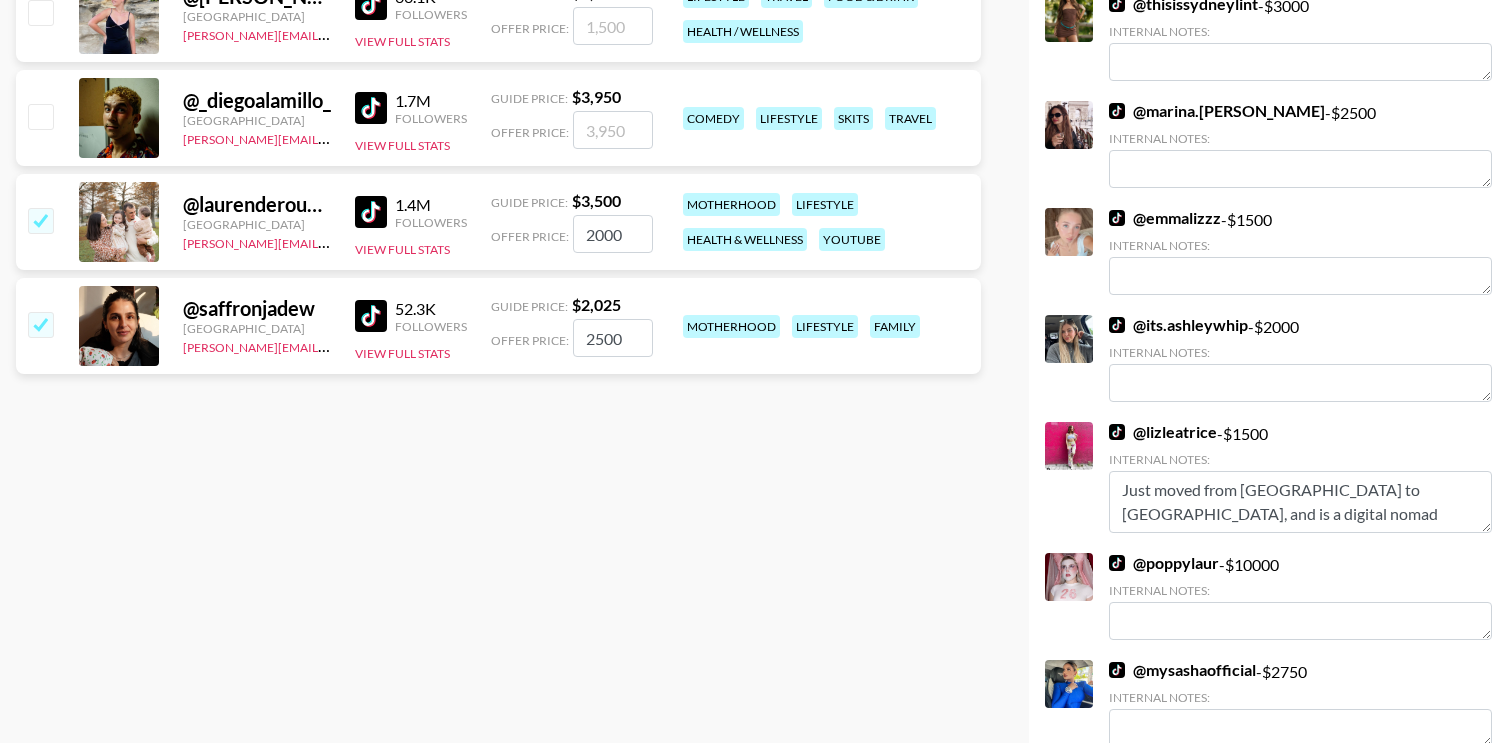 drag, startPoint x: 624, startPoint y: 236, endPoint x: 586, endPoint y: 235, distance: 38.013157 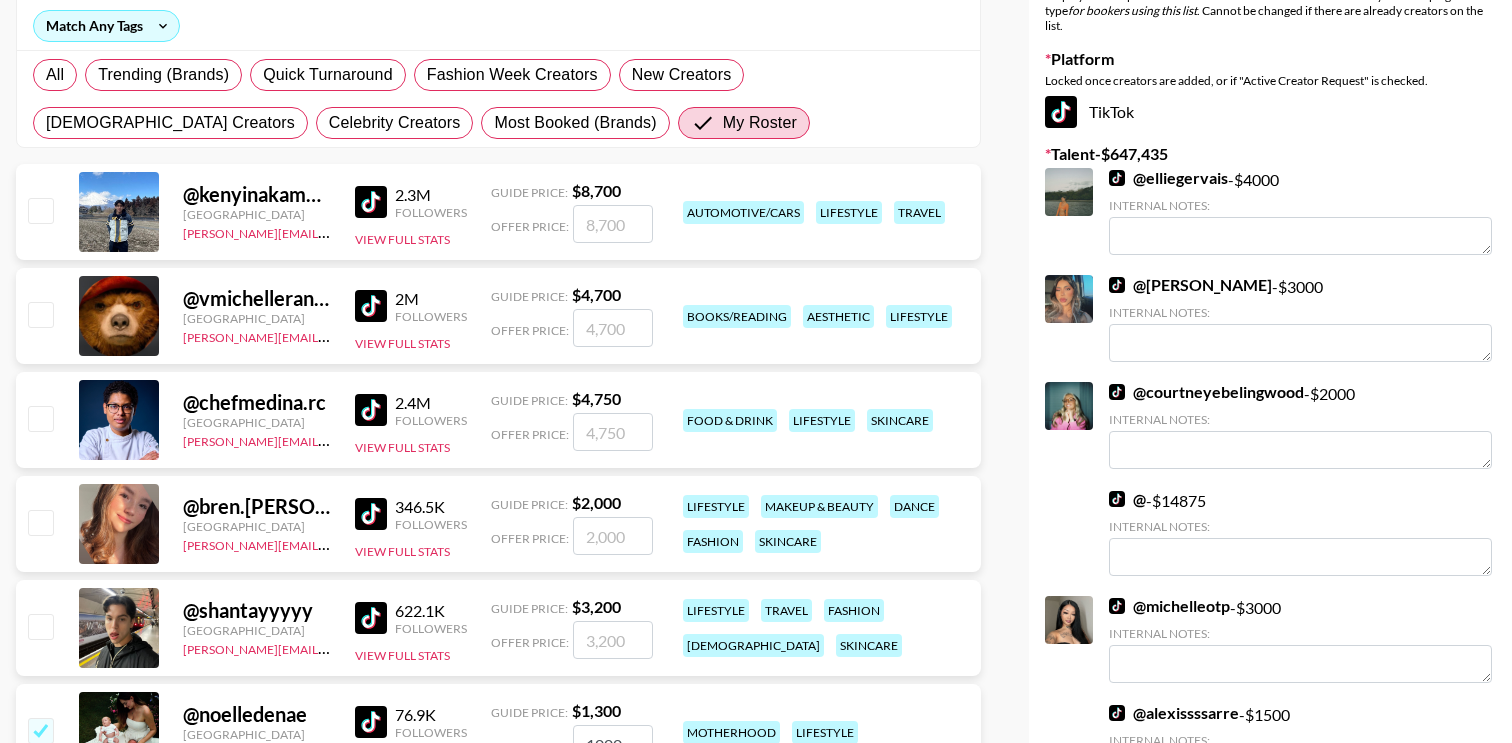 scroll, scrollTop: 0, scrollLeft: 0, axis: both 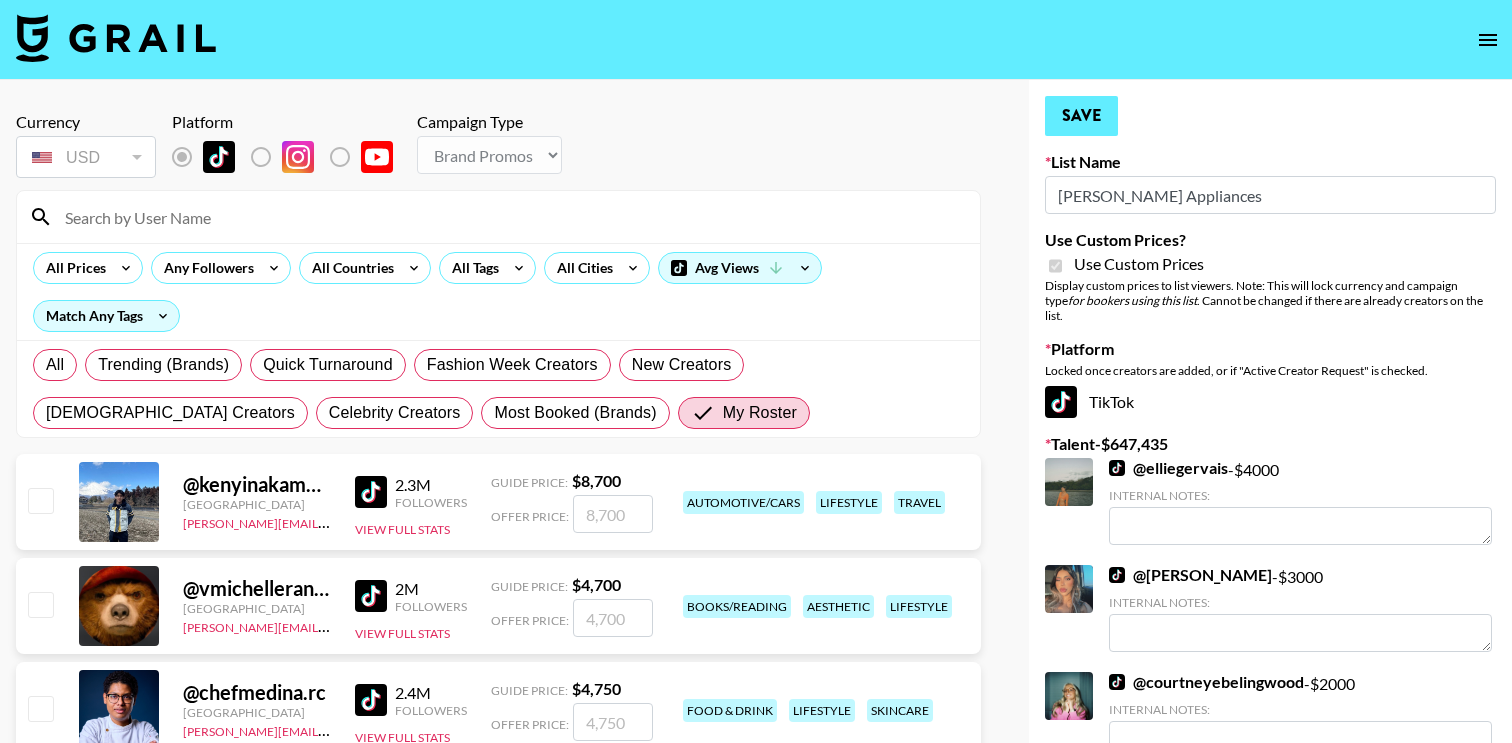 type on "2500" 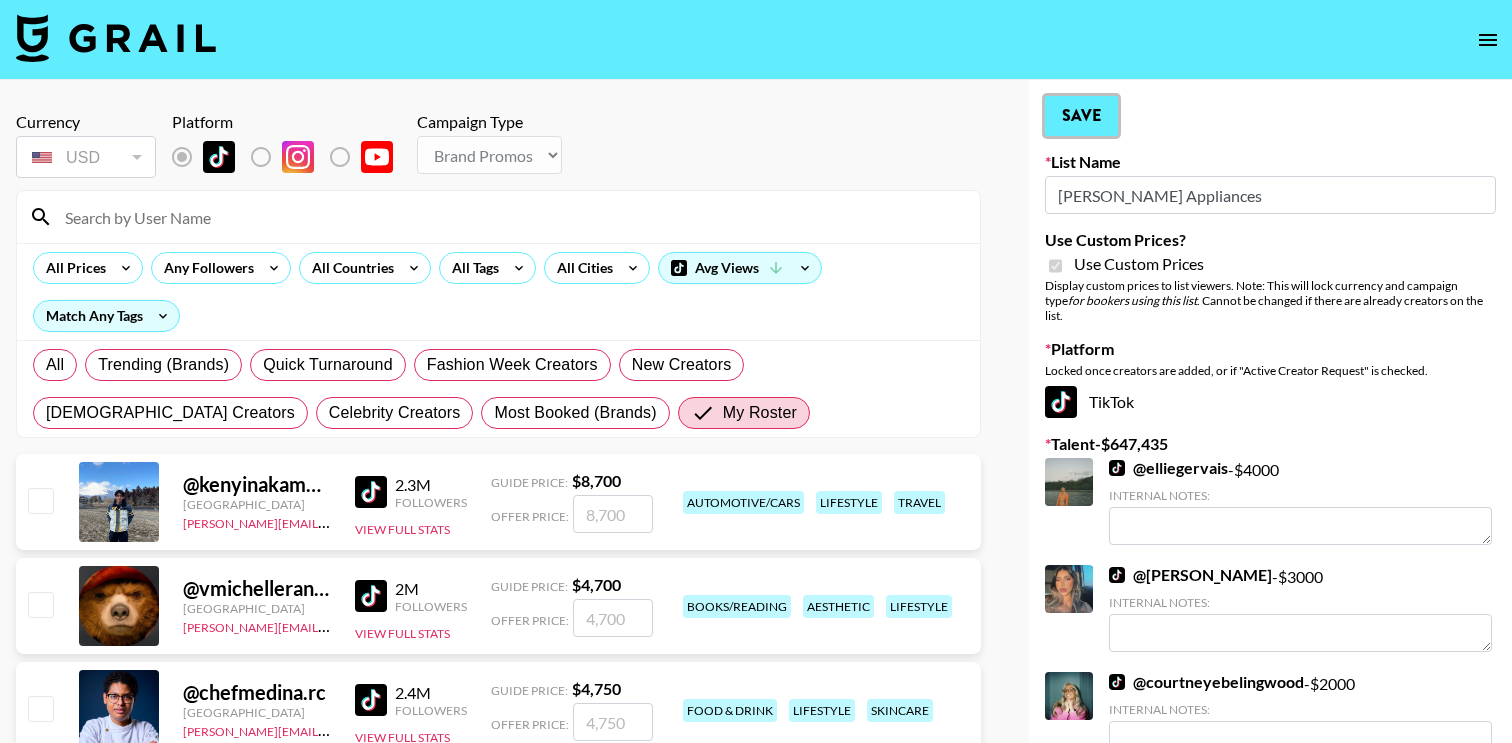 click on "Save" at bounding box center (1081, 116) 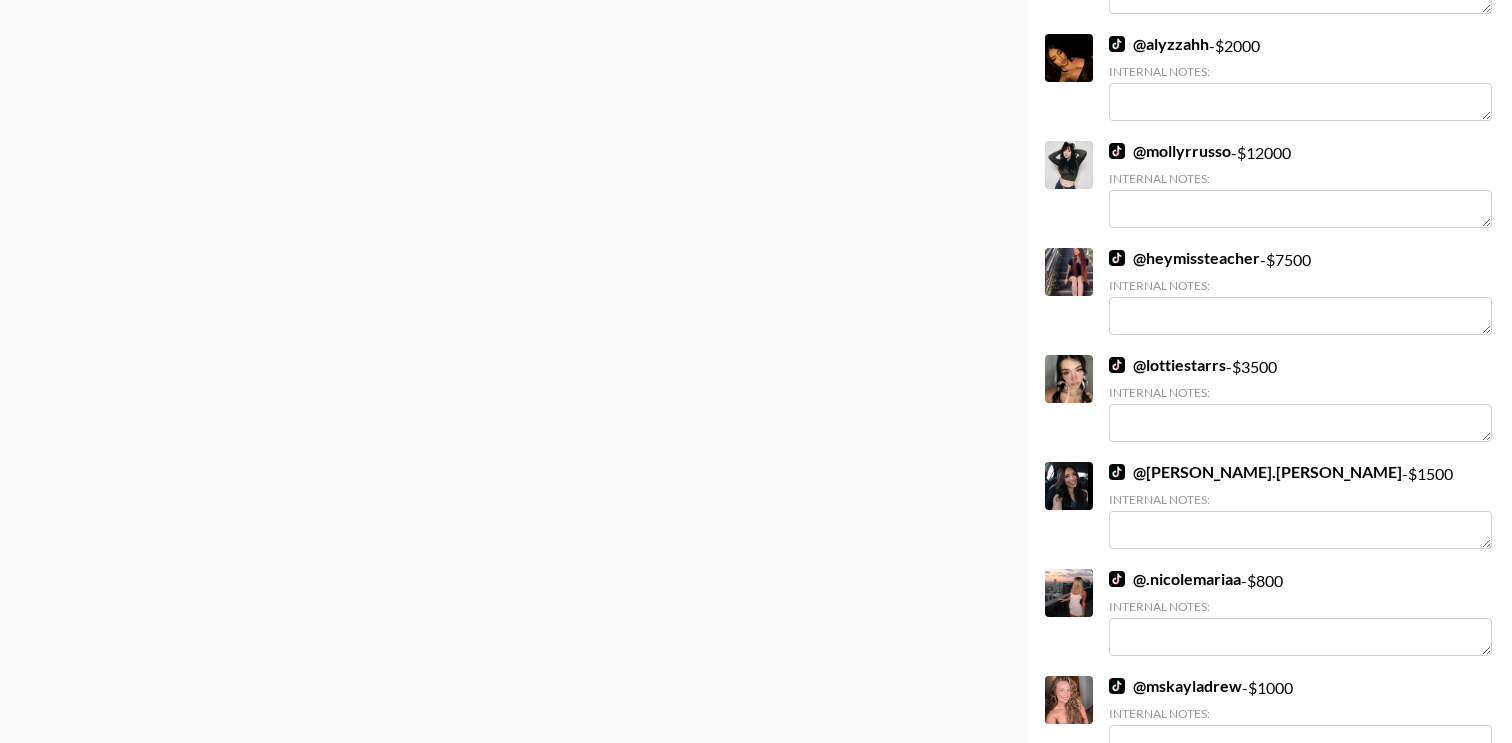 scroll, scrollTop: 12262, scrollLeft: 0, axis: vertical 